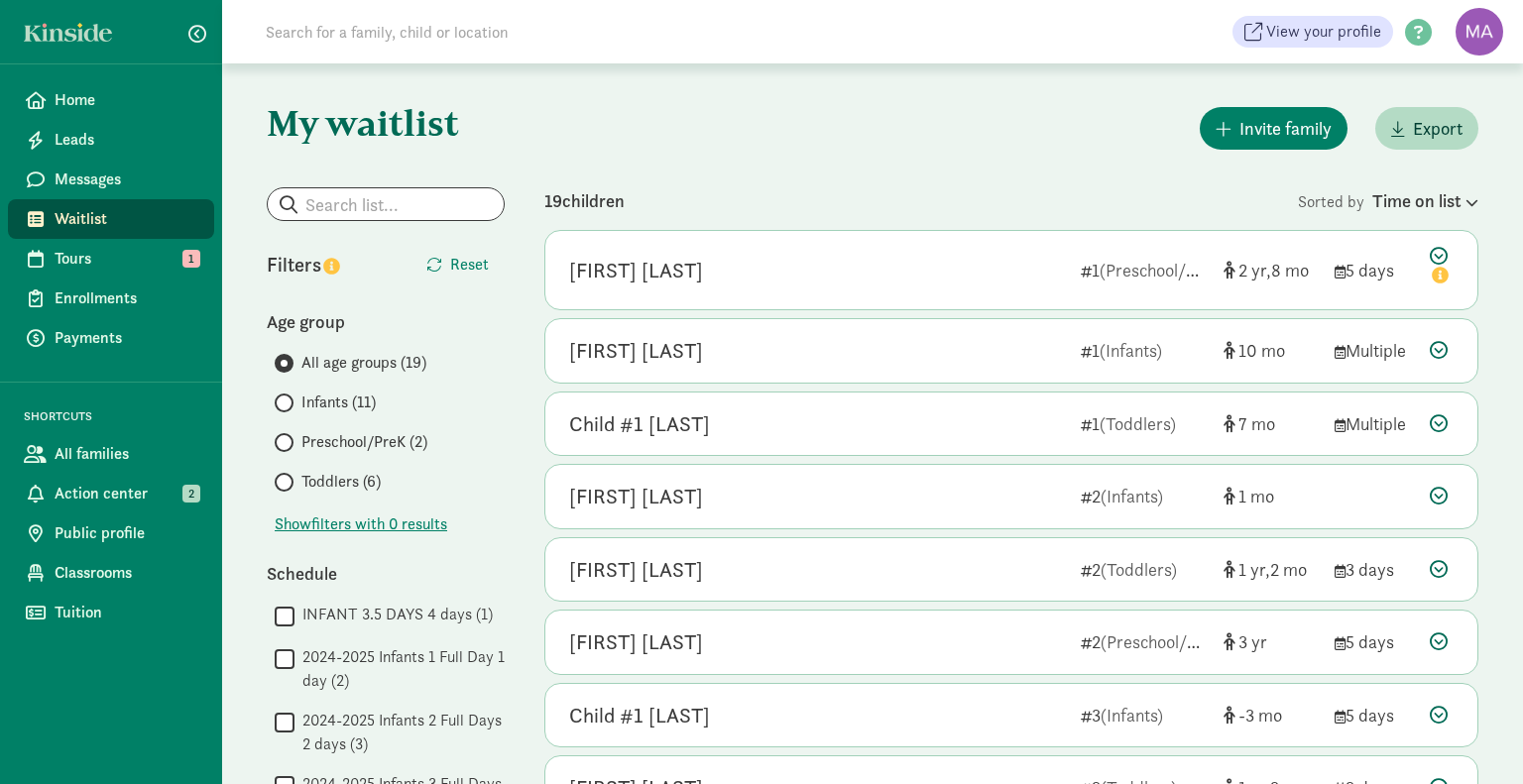 scroll, scrollTop: 567, scrollLeft: 0, axis: vertical 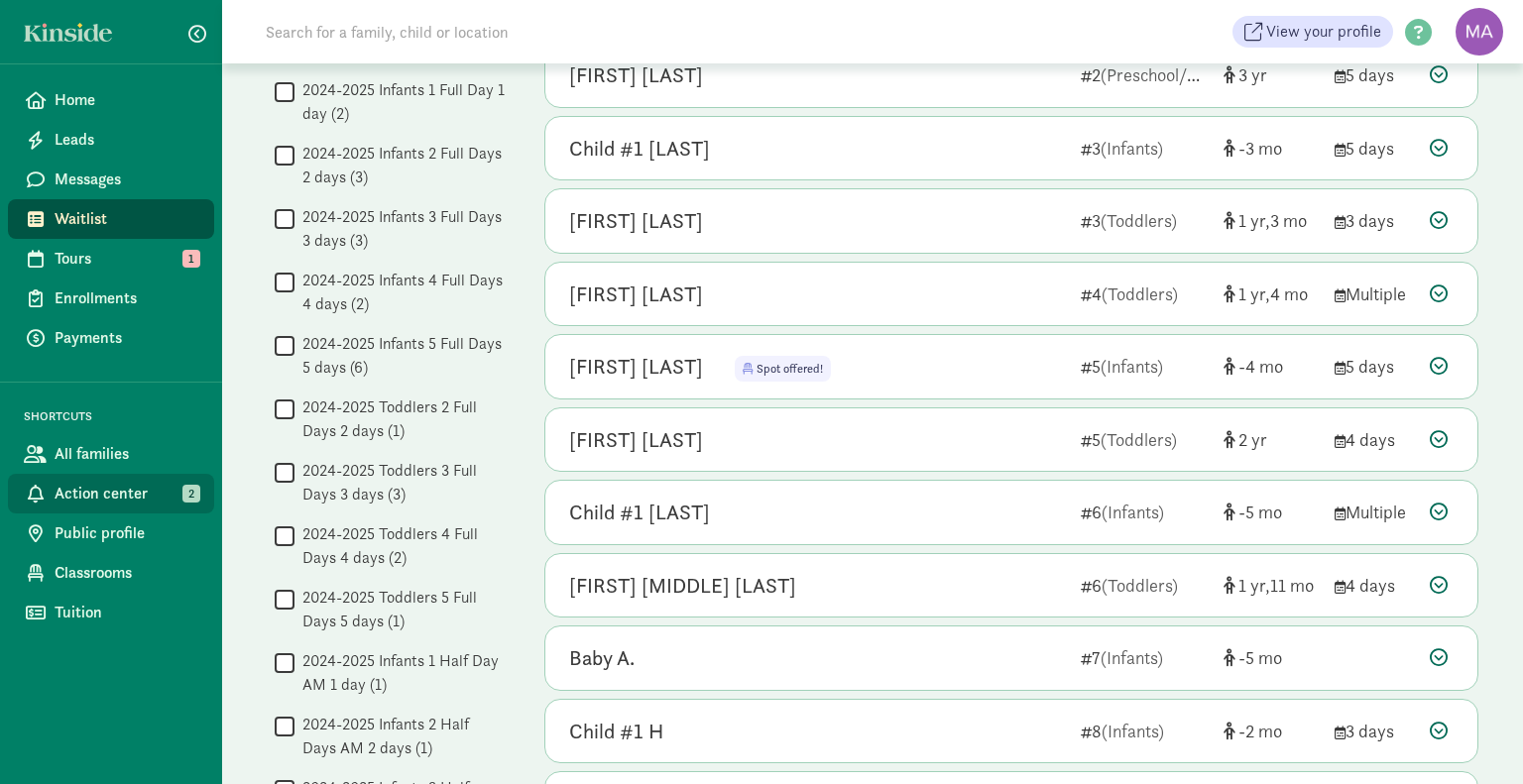 click on "Action center" at bounding box center (126, 494) 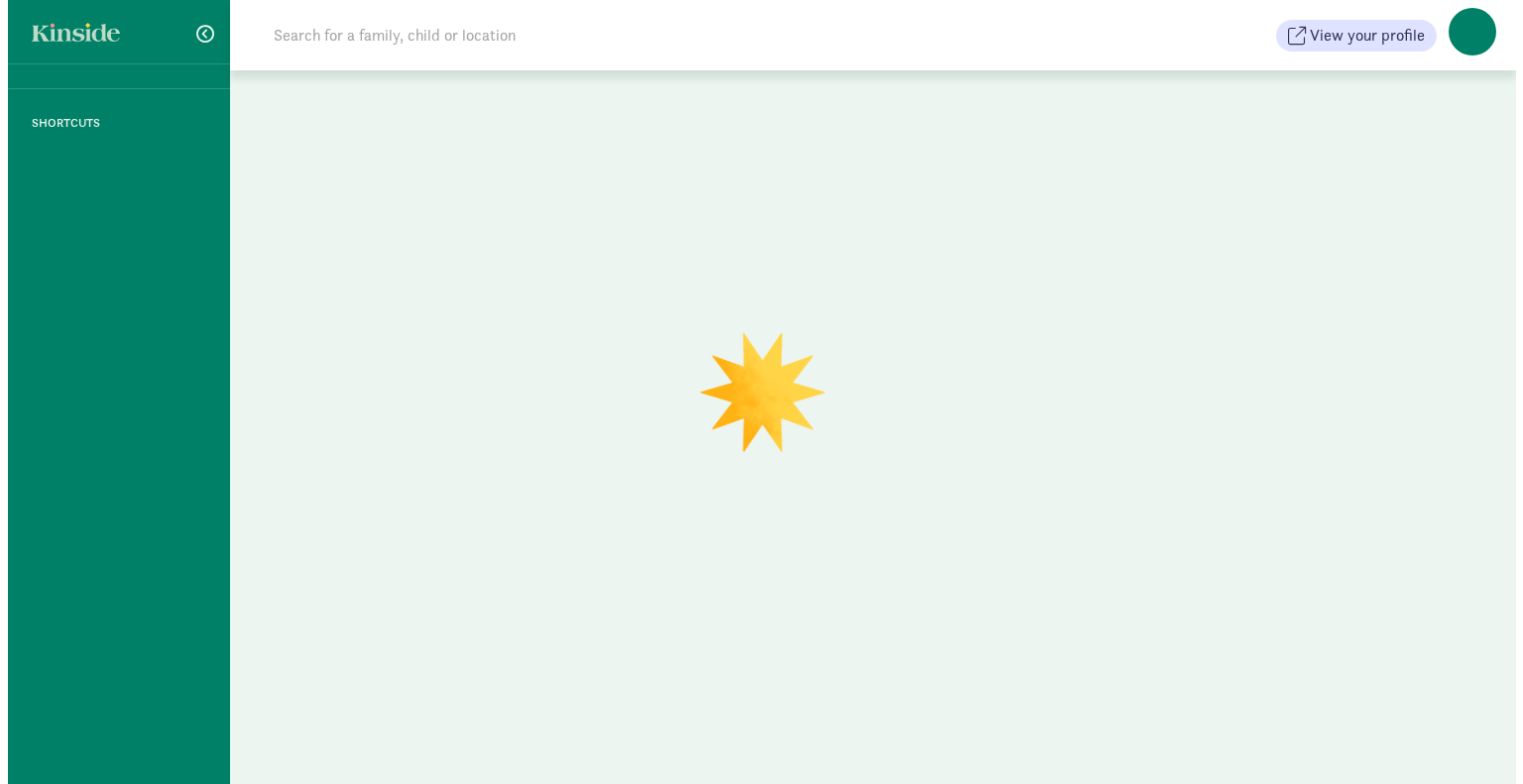 scroll, scrollTop: 0, scrollLeft: 0, axis: both 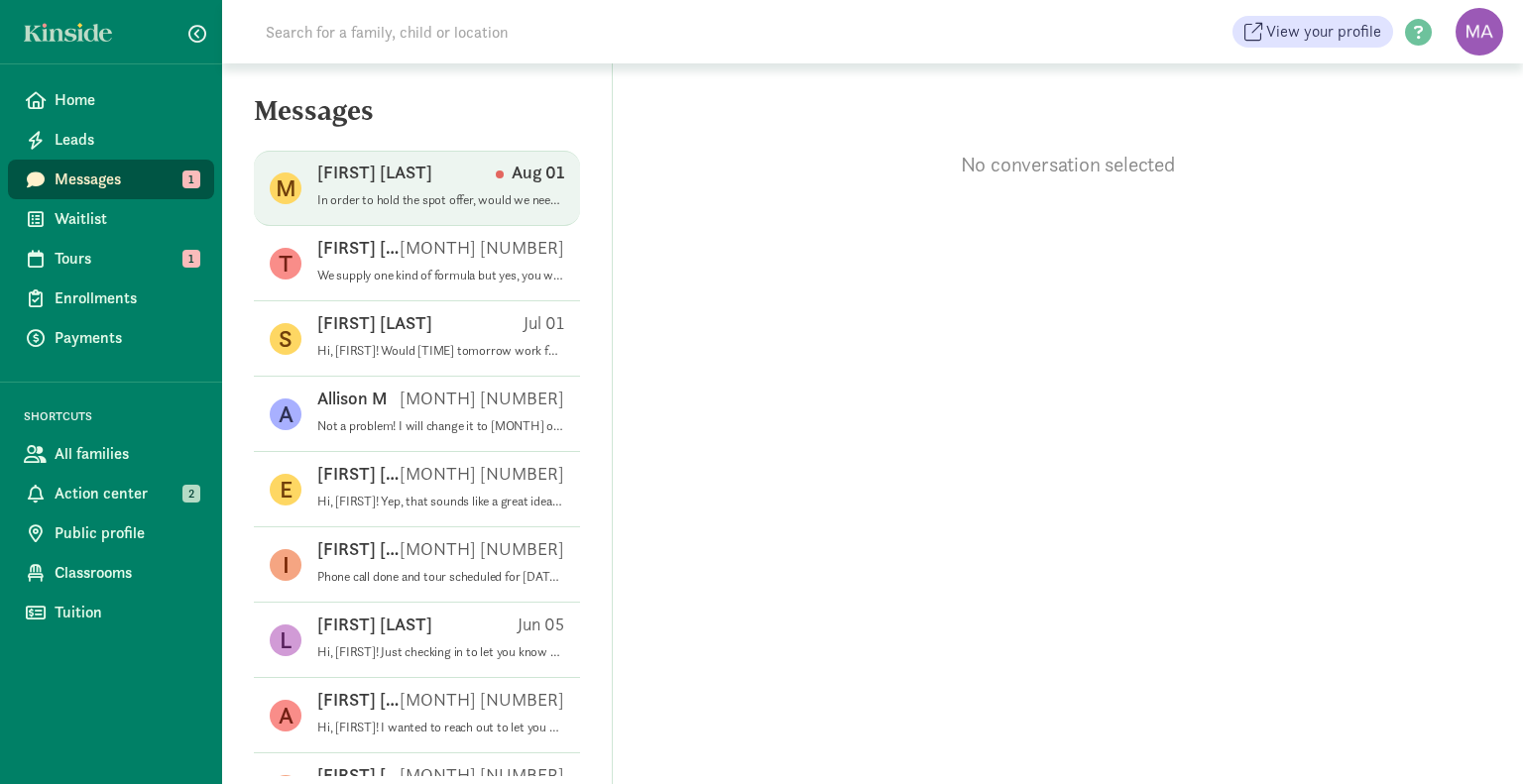 click on "In order to hold the spot offer, would we need to pay the $800 enrollment fee today? Or are we able to remain on the list a little longer? We’re still finalizing our leave schedules with our employers and haven’t formally figured out what month (or how frequently) we’d need care to start." at bounding box center (440, 200) 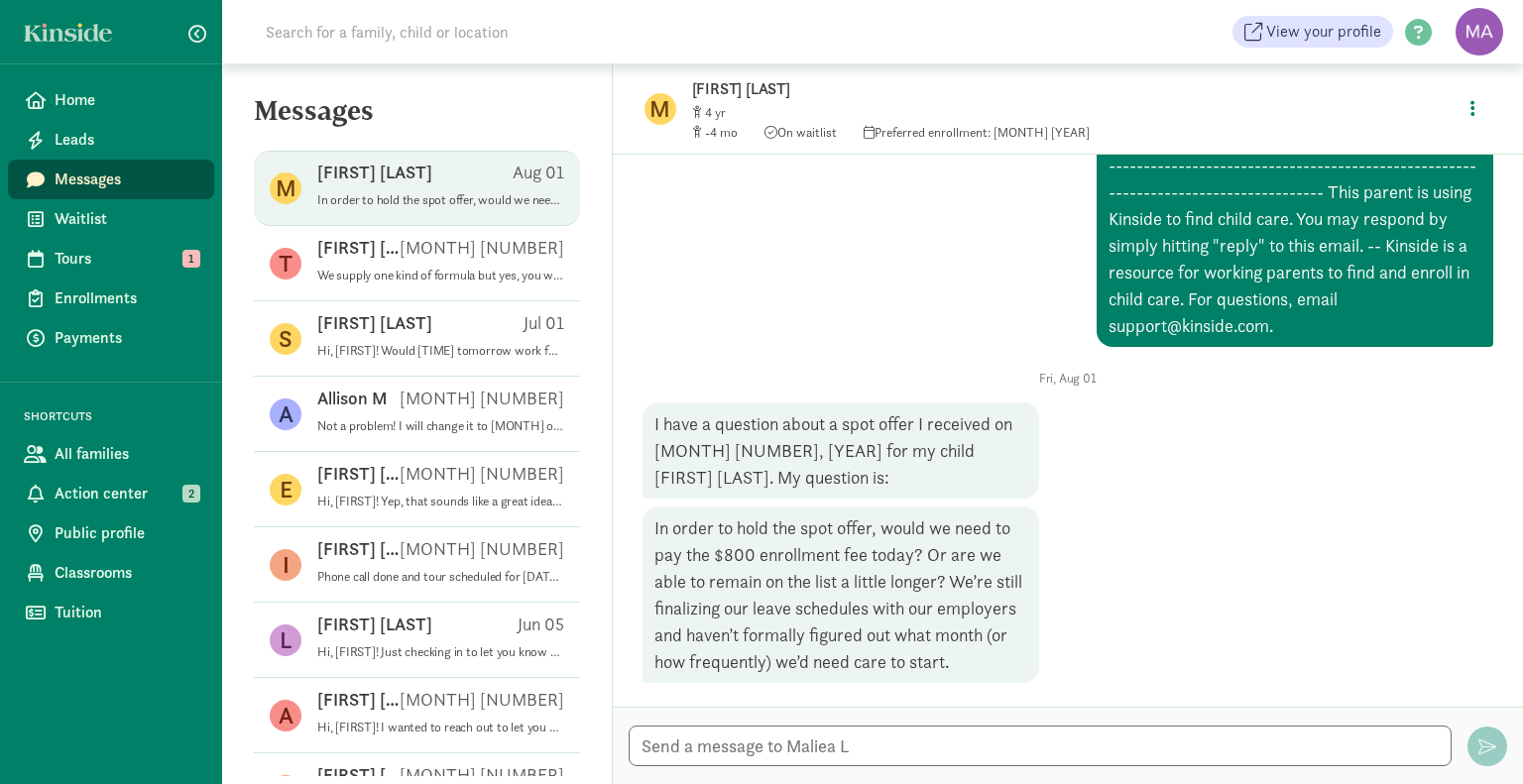 scroll, scrollTop: 1535, scrollLeft: 0, axis: vertical 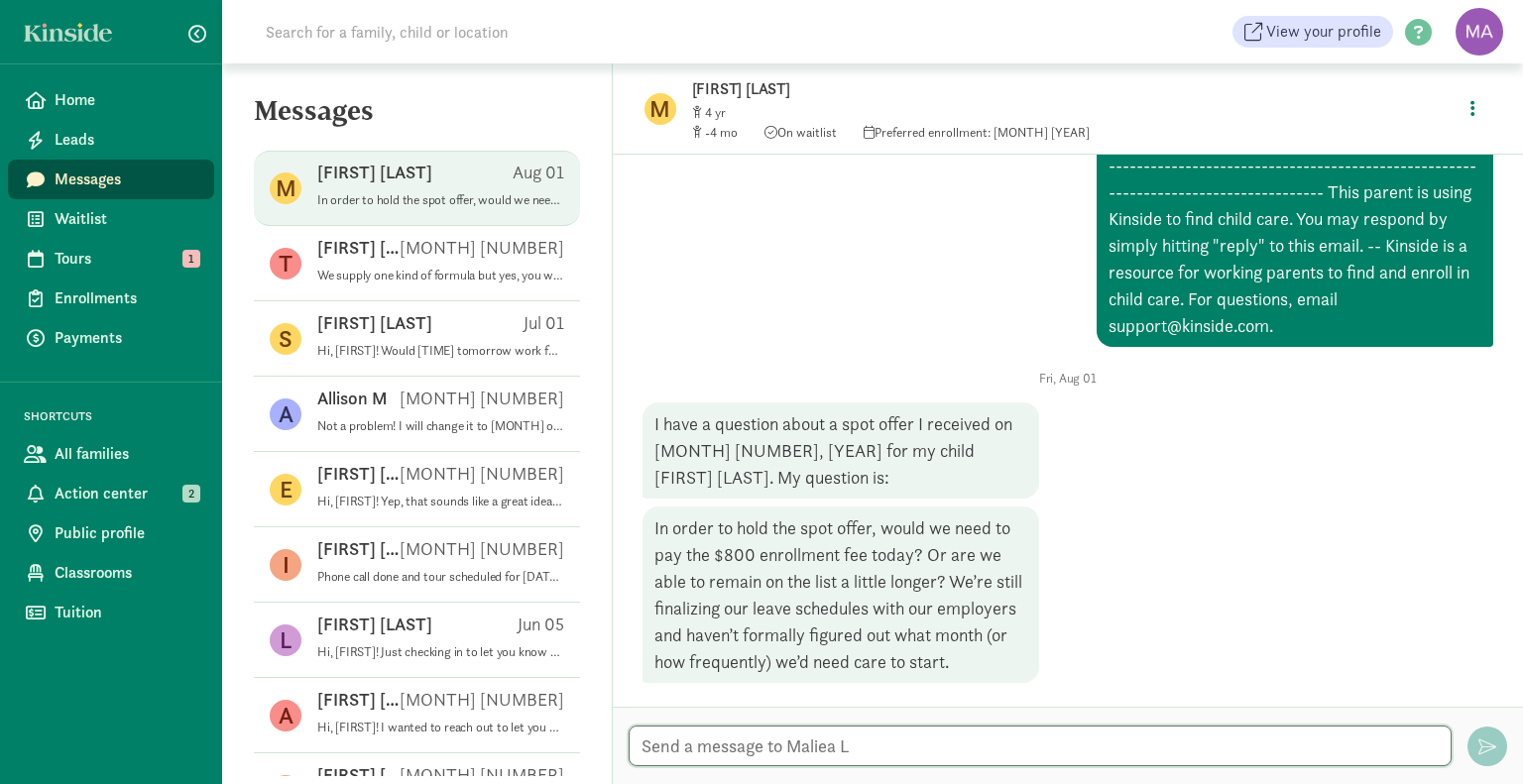 click at bounding box center (1040, 745) 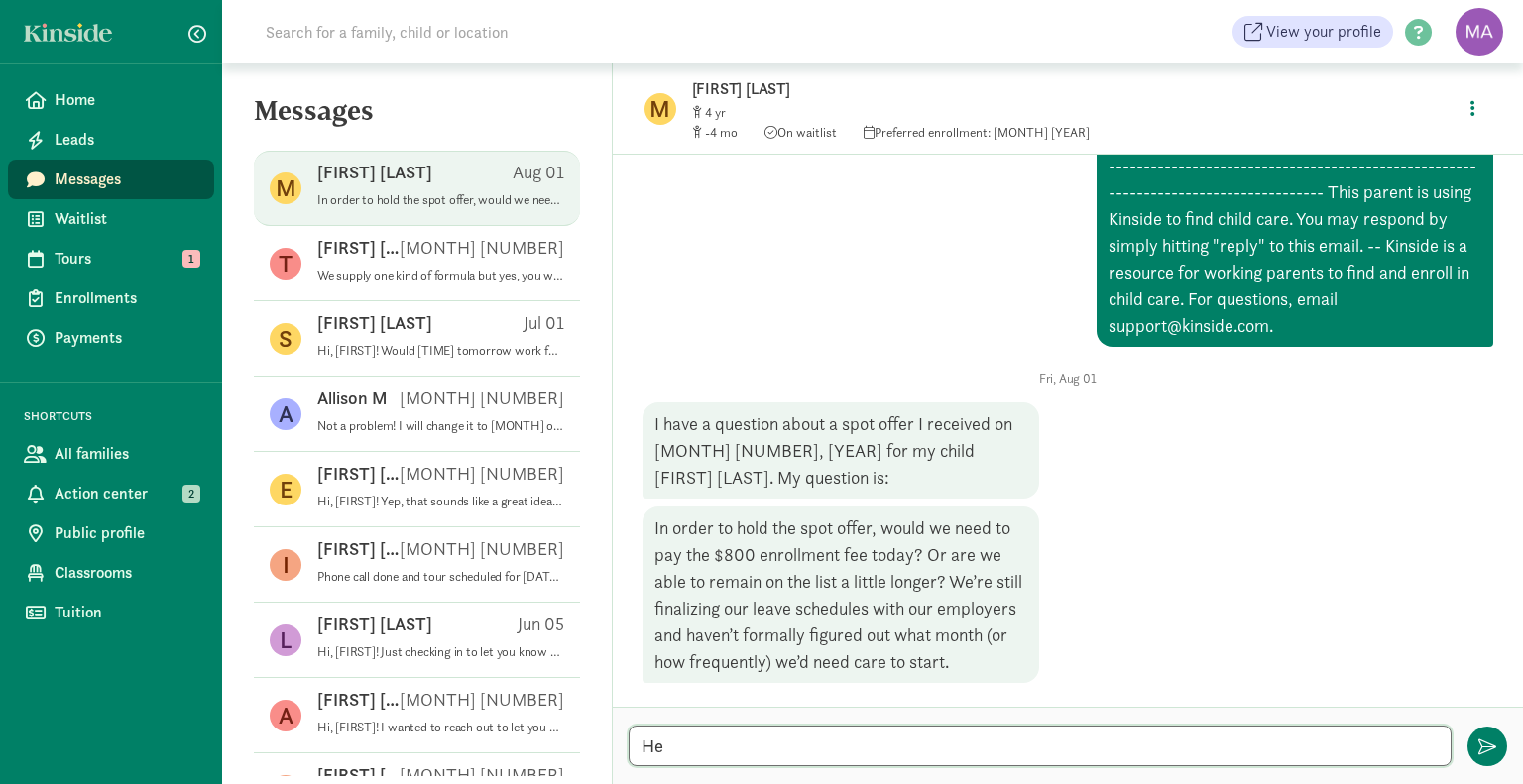 type on "H" 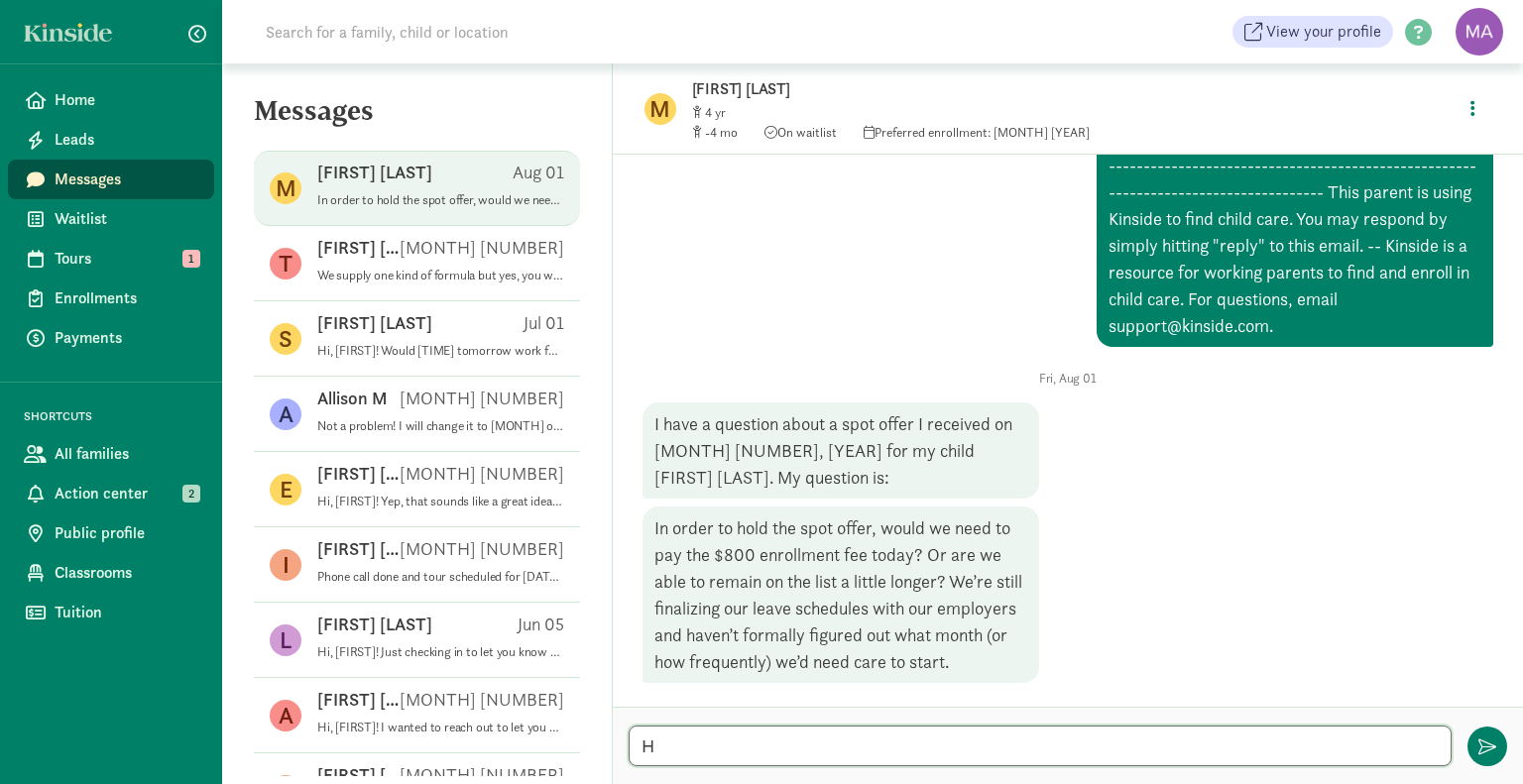 type 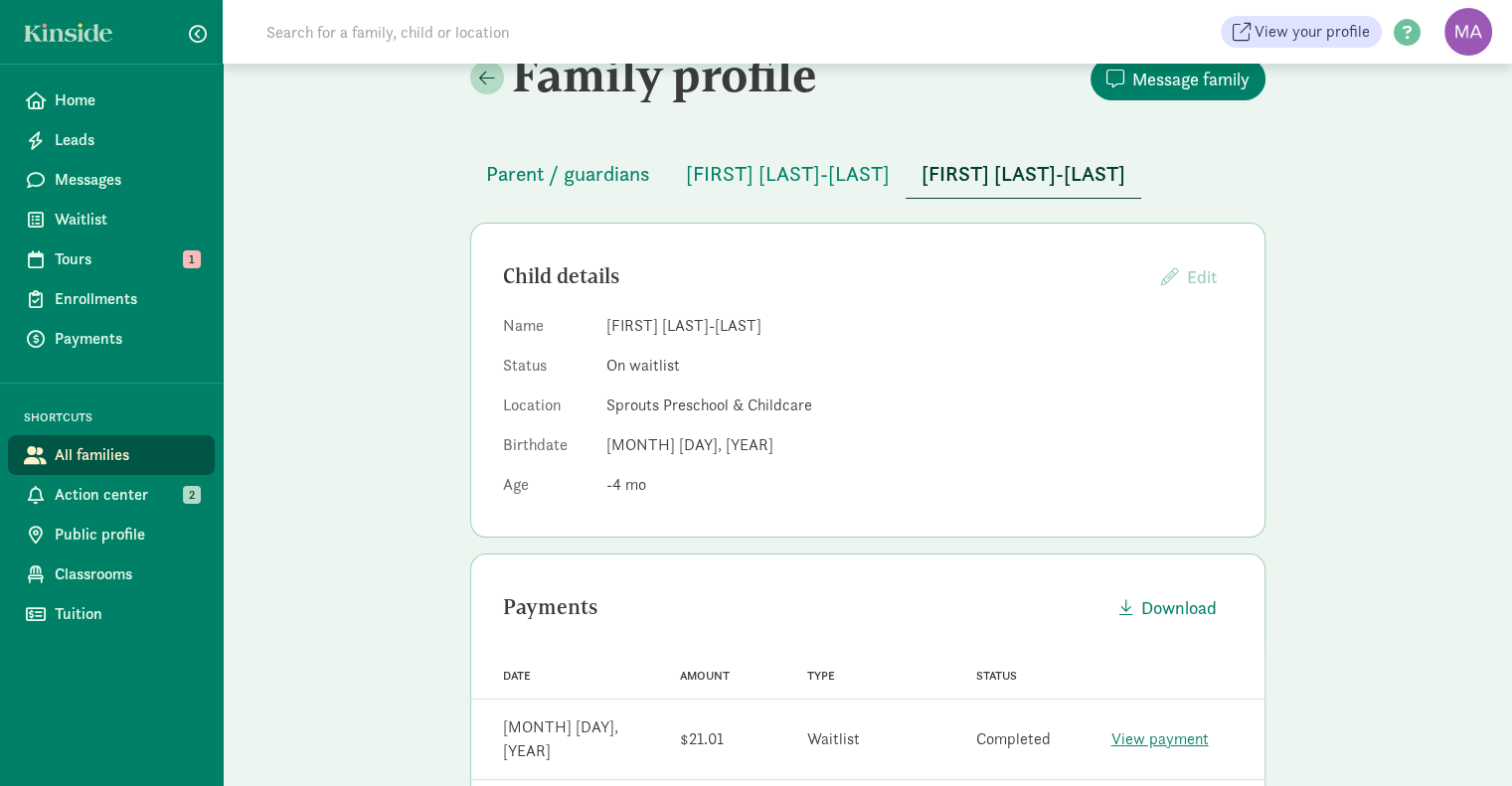 scroll, scrollTop: 44, scrollLeft: 0, axis: vertical 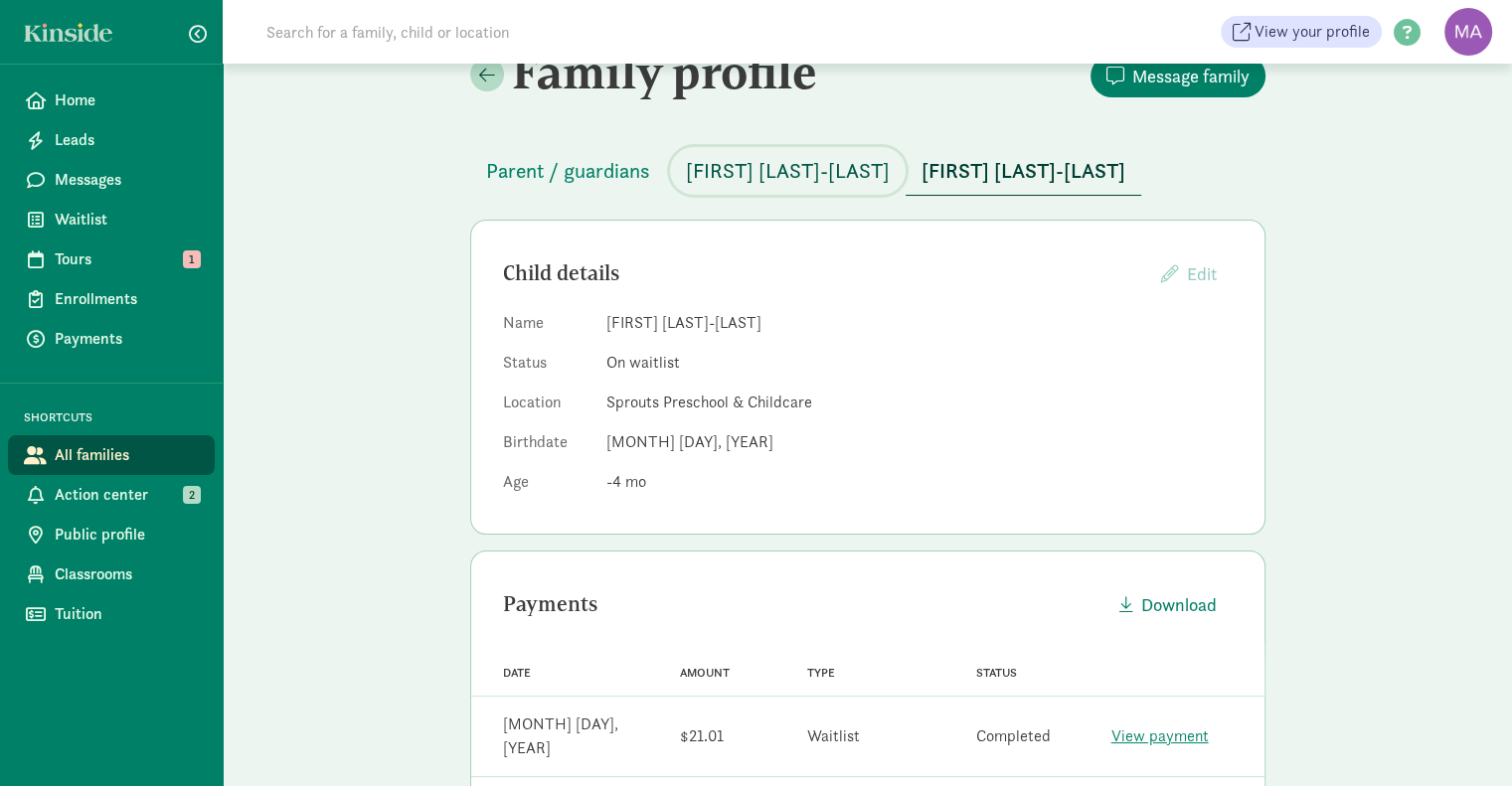 click on "Ewan Lowe-Hale" at bounding box center [787, 171] 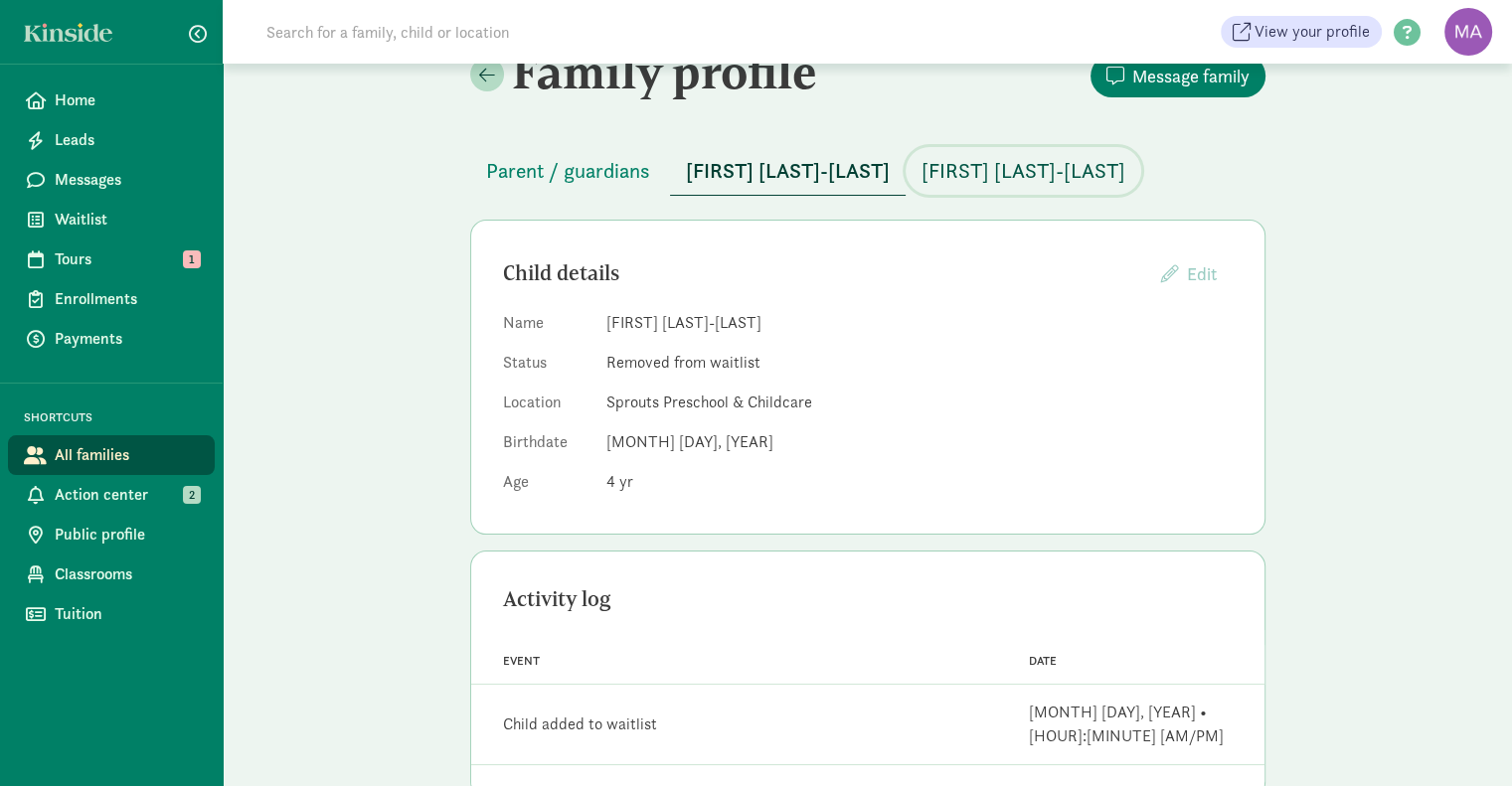 click on "[FIRST] [LAST]" at bounding box center (1023, 171) 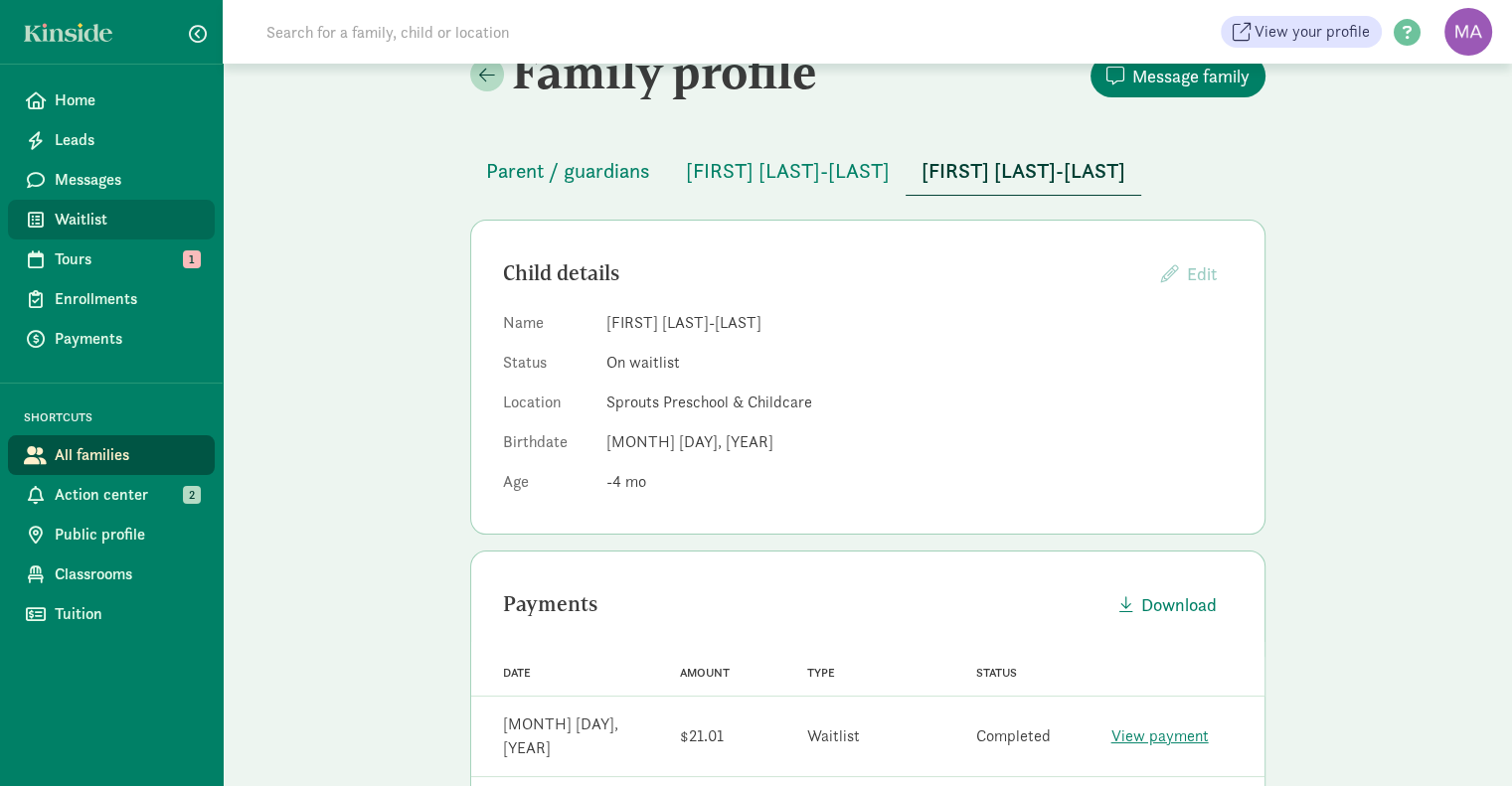 click on "Waitlist" at bounding box center [126, 220] 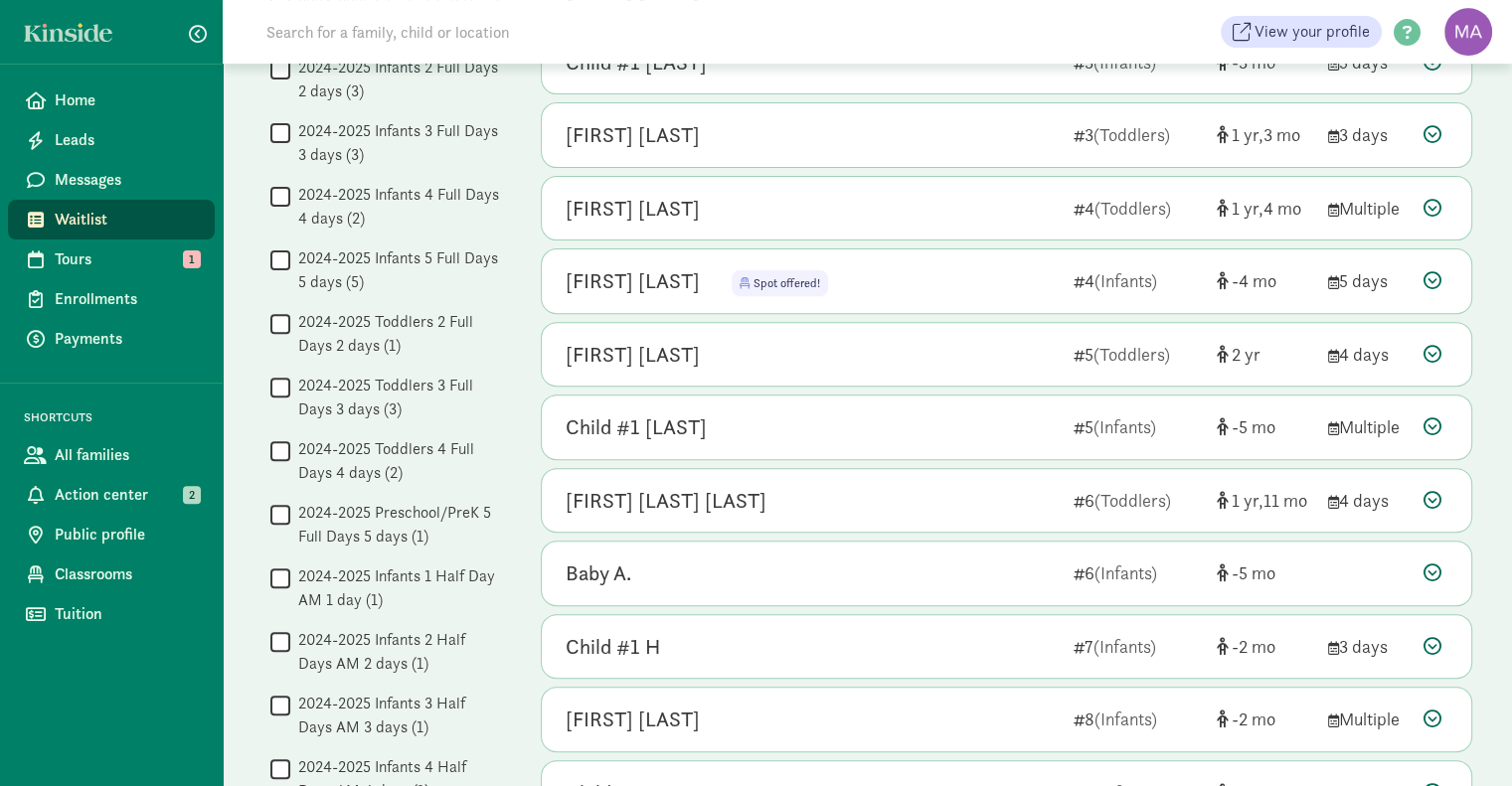 scroll, scrollTop: 654, scrollLeft: 0, axis: vertical 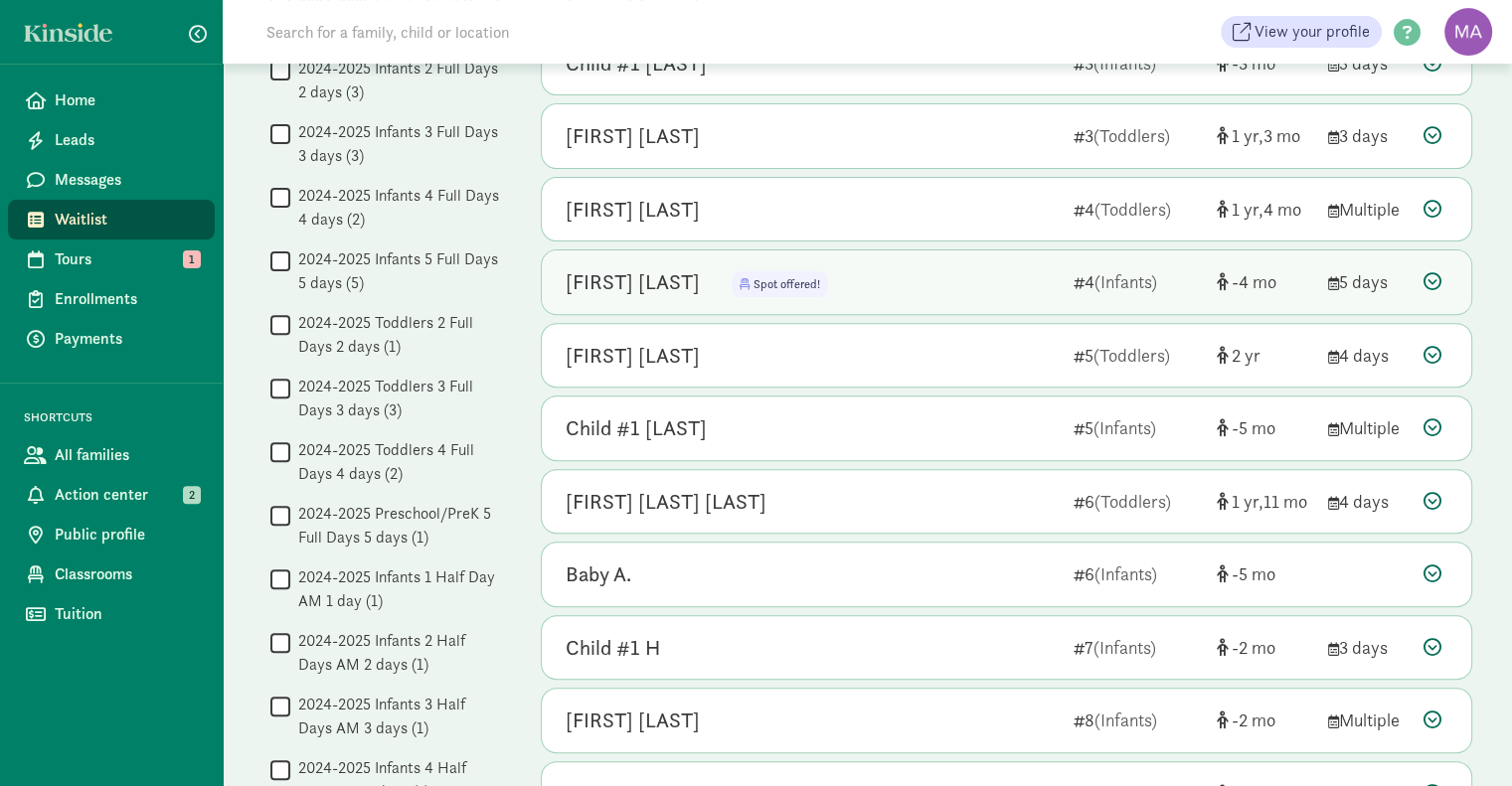 click at bounding box center [1432, 281] 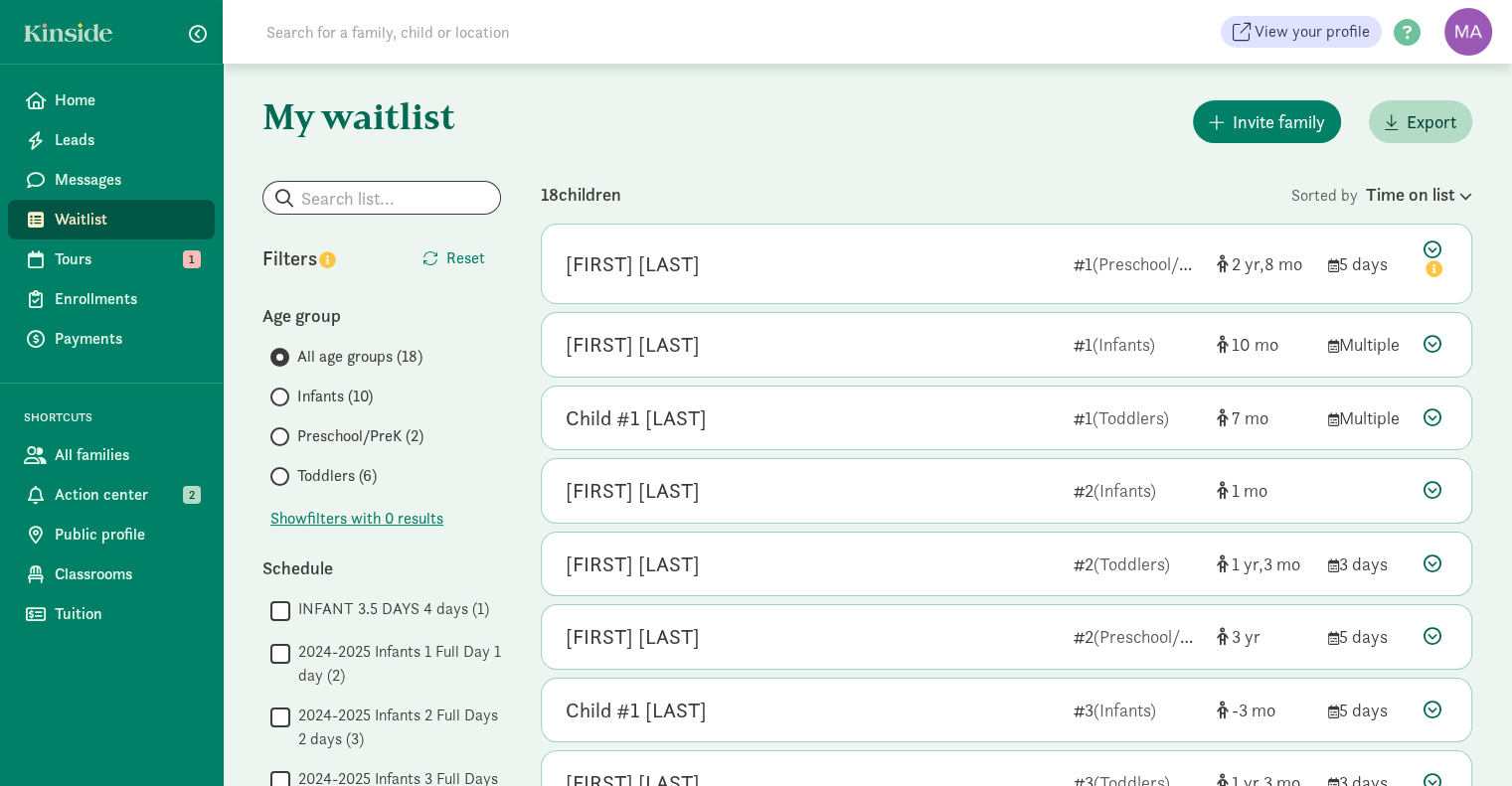 scroll, scrollTop: 0, scrollLeft: 0, axis: both 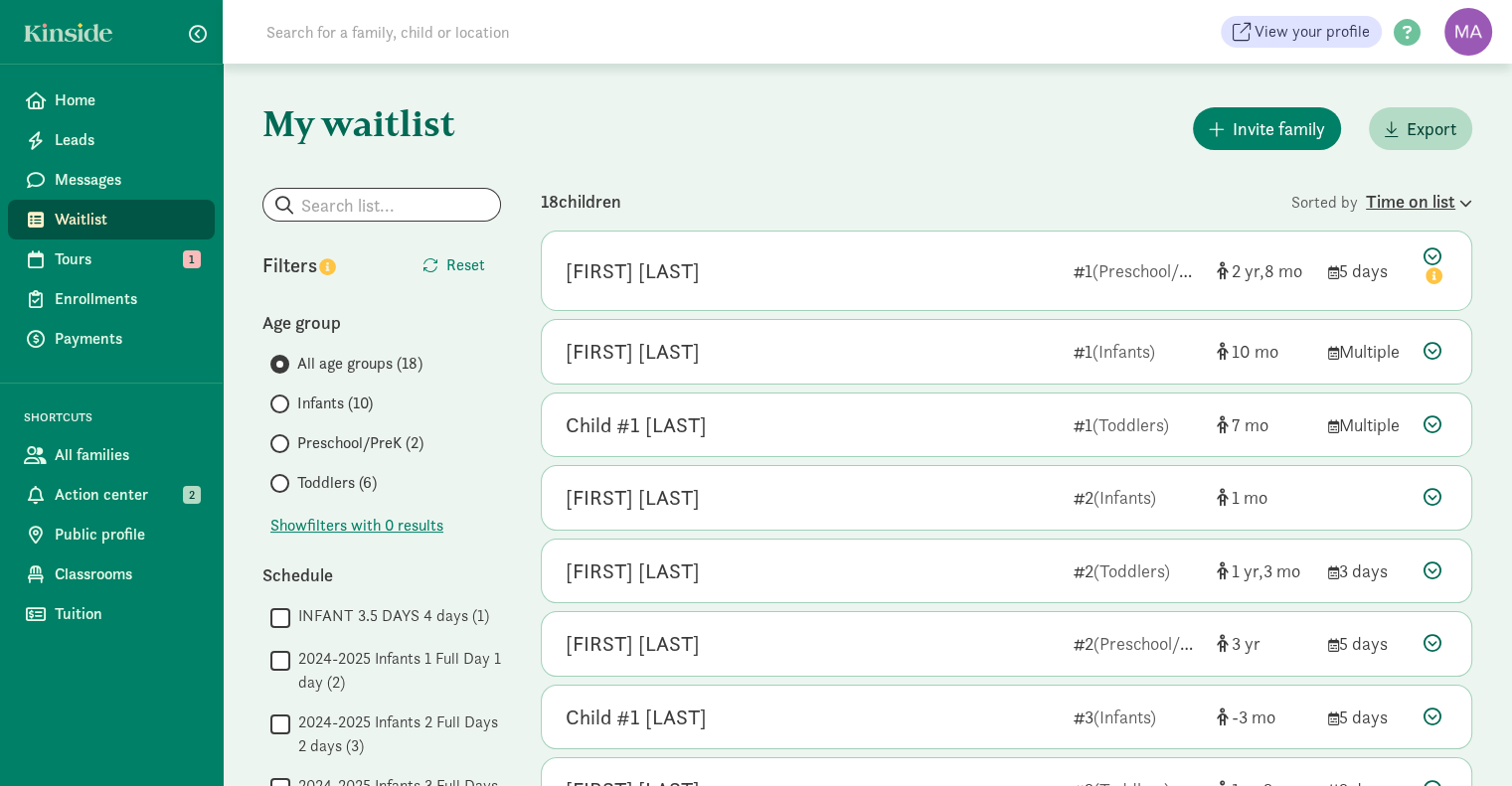 click on "Time on list" at bounding box center (1419, 201) 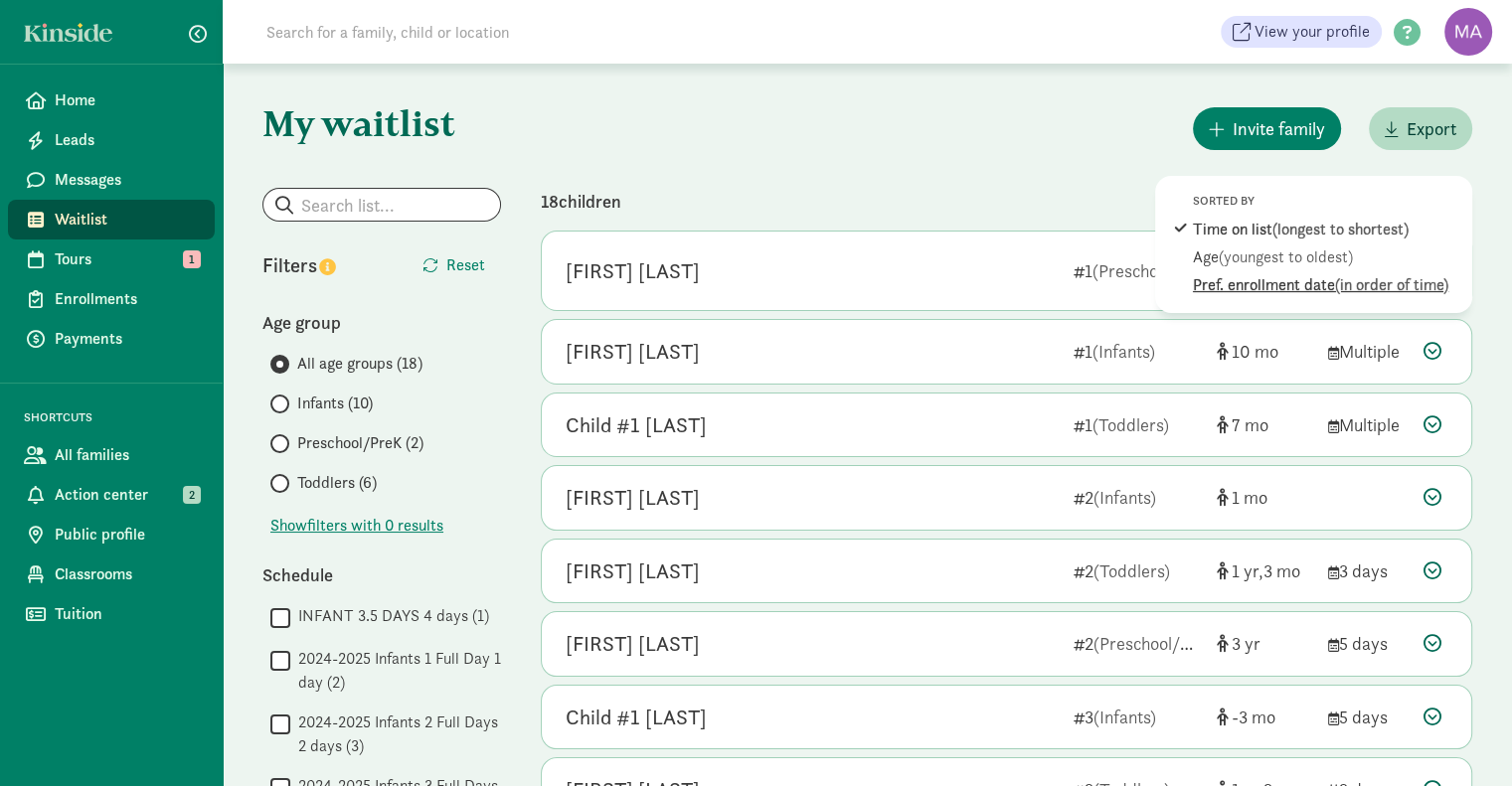 click on "Pref. enrollment date  (in order of time)" 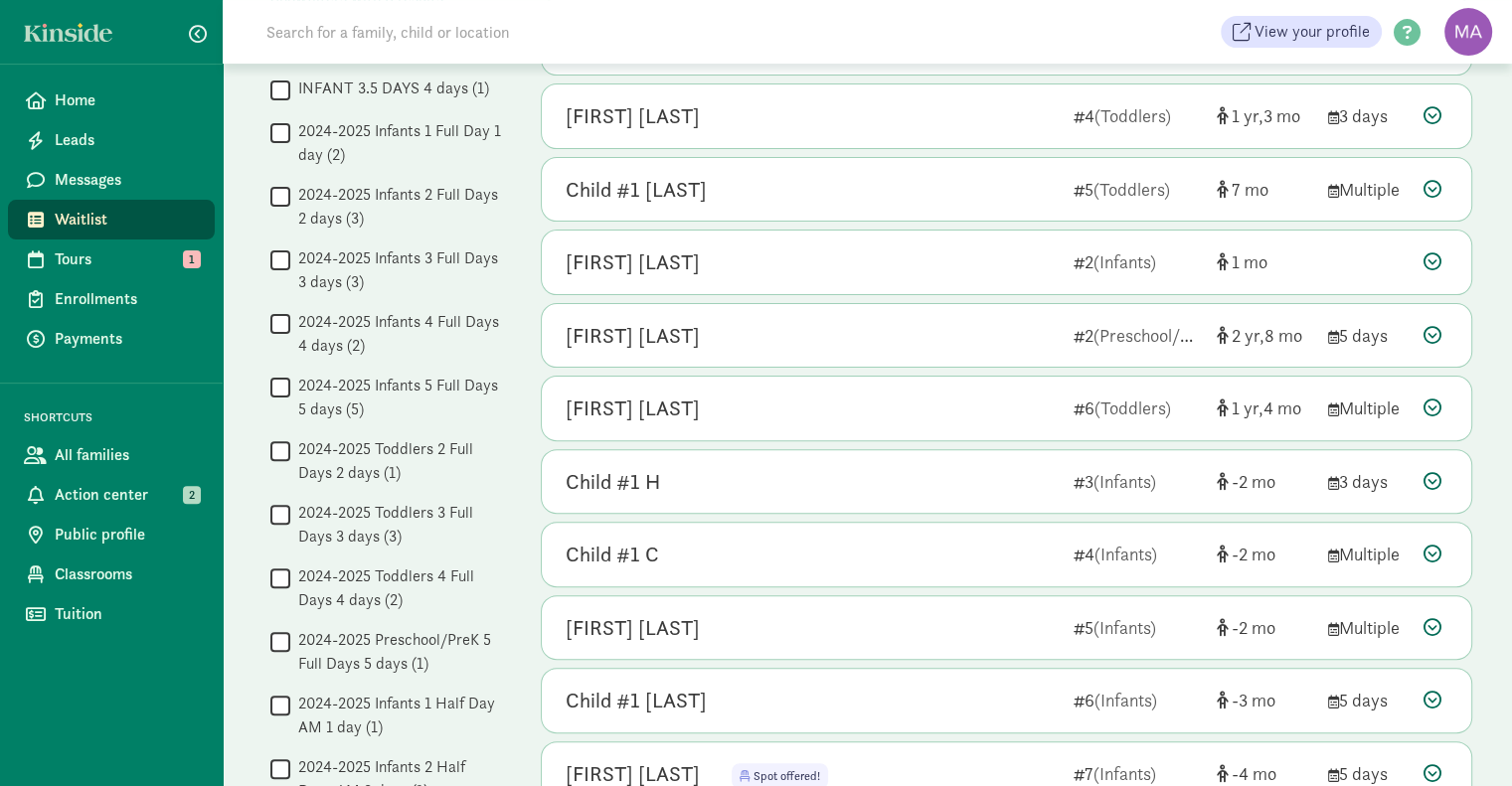 scroll, scrollTop: 529, scrollLeft: 0, axis: vertical 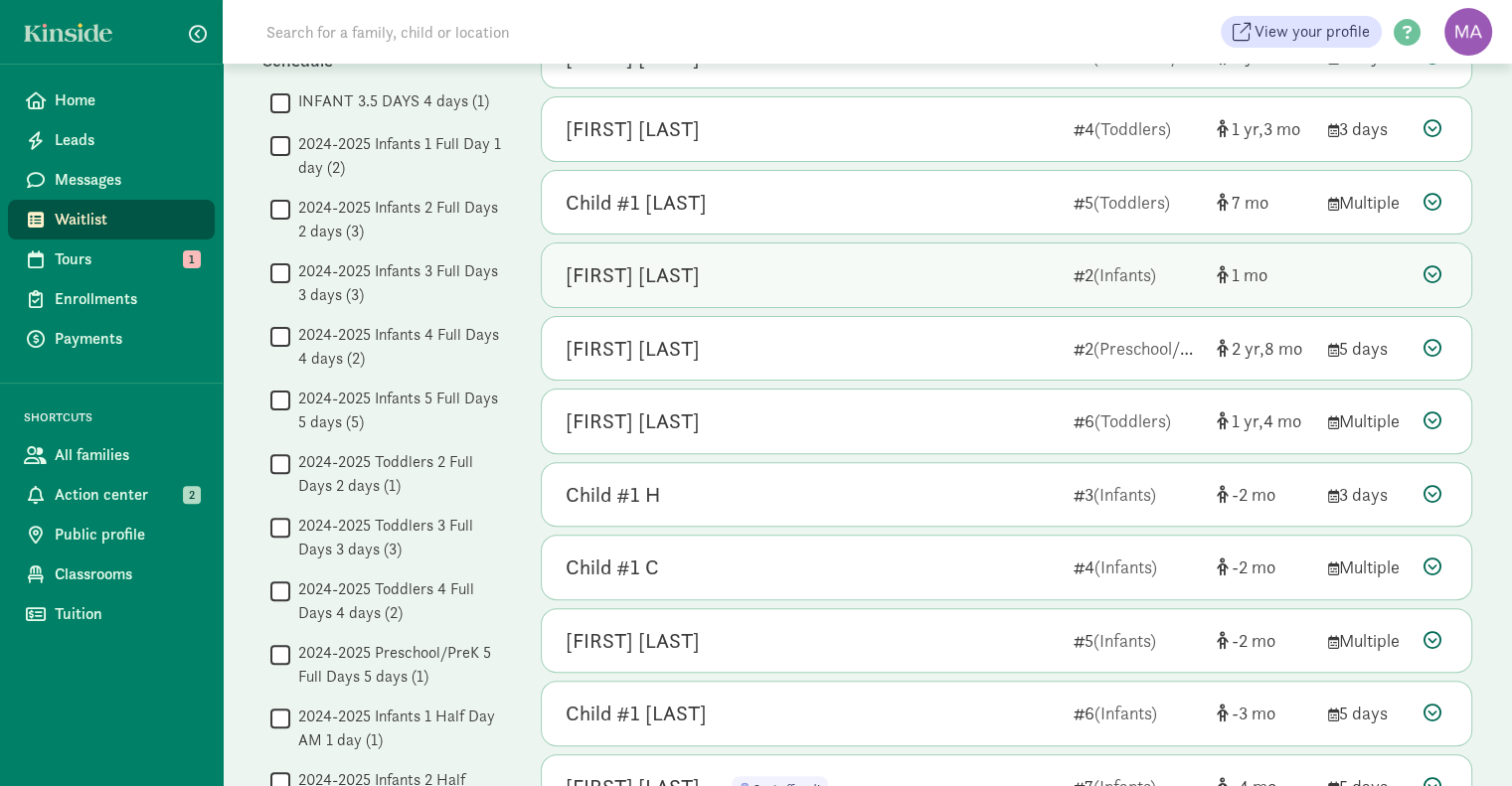 click at bounding box center (1432, 274) 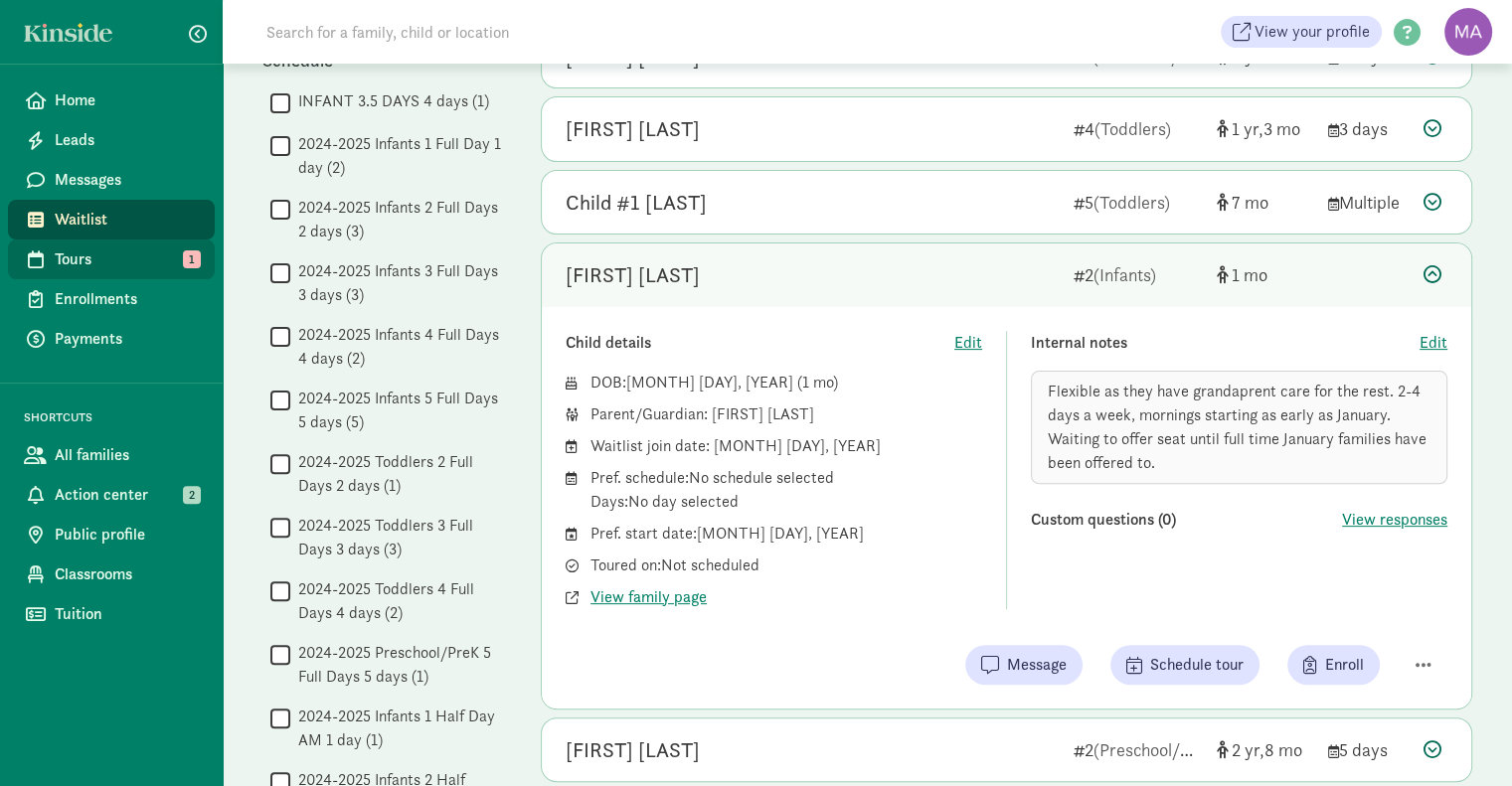 click on "Tours" at bounding box center (126, 259) 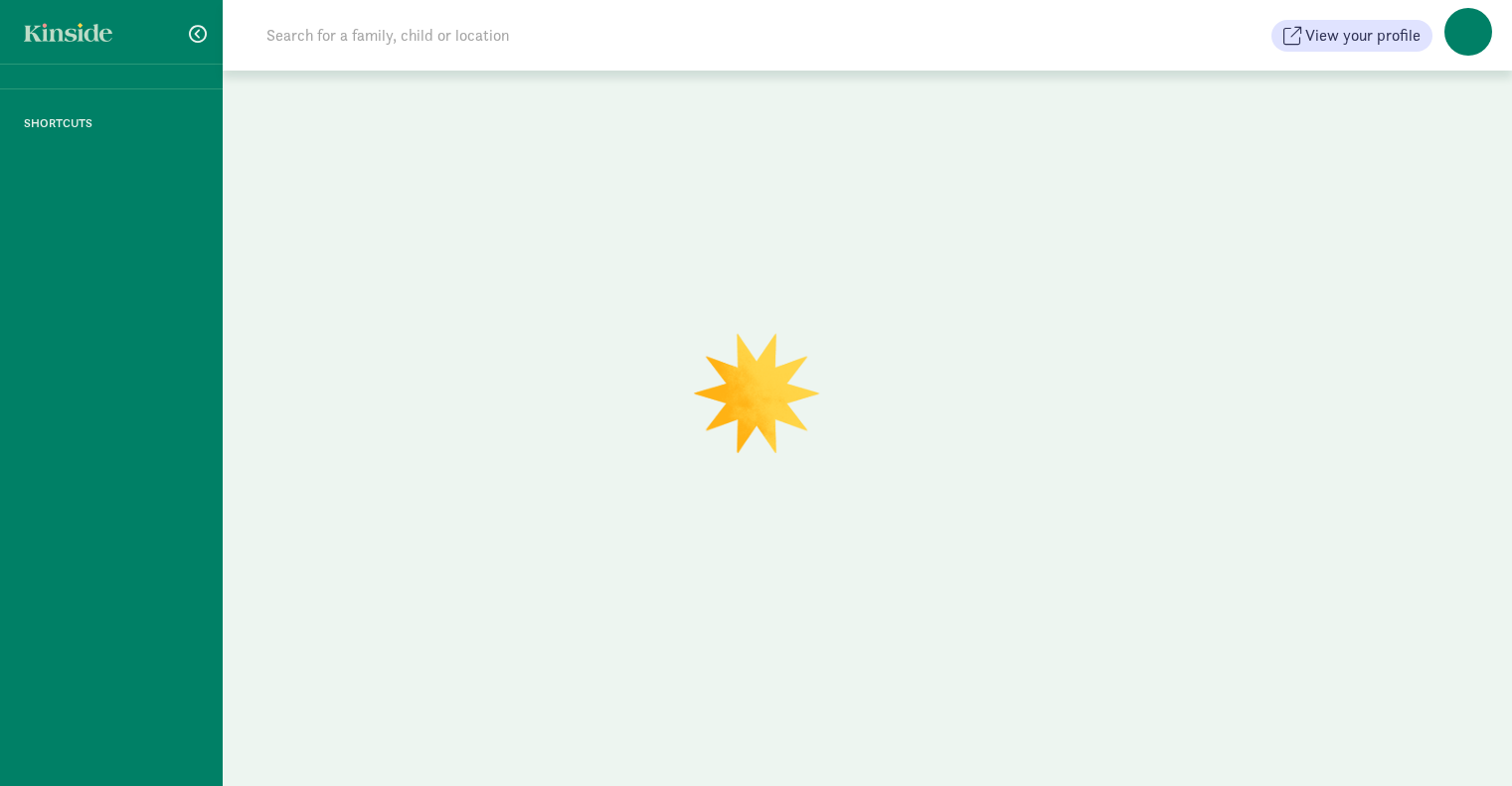 scroll, scrollTop: 0, scrollLeft: 0, axis: both 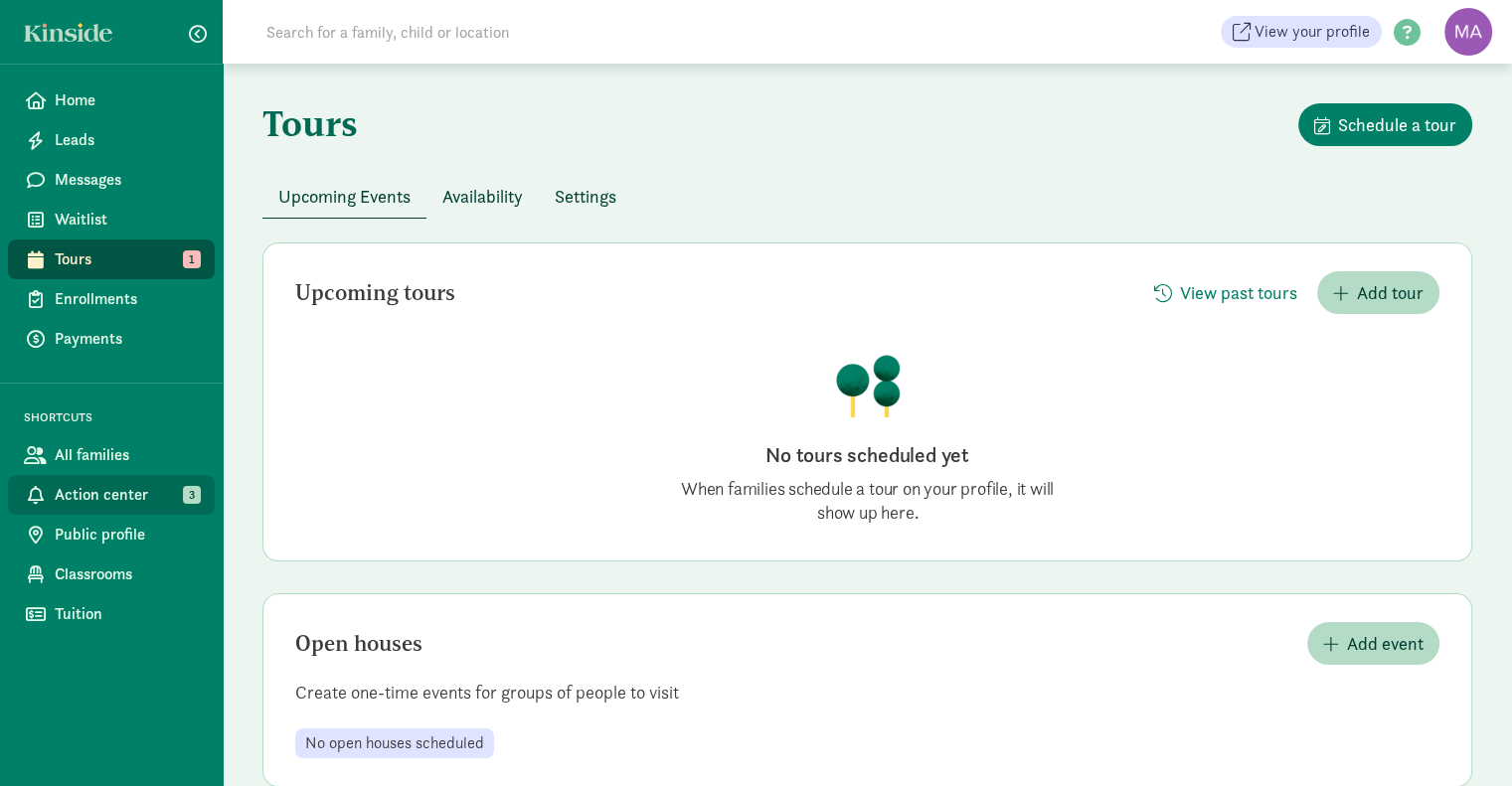 click on "Action center" at bounding box center [126, 495] 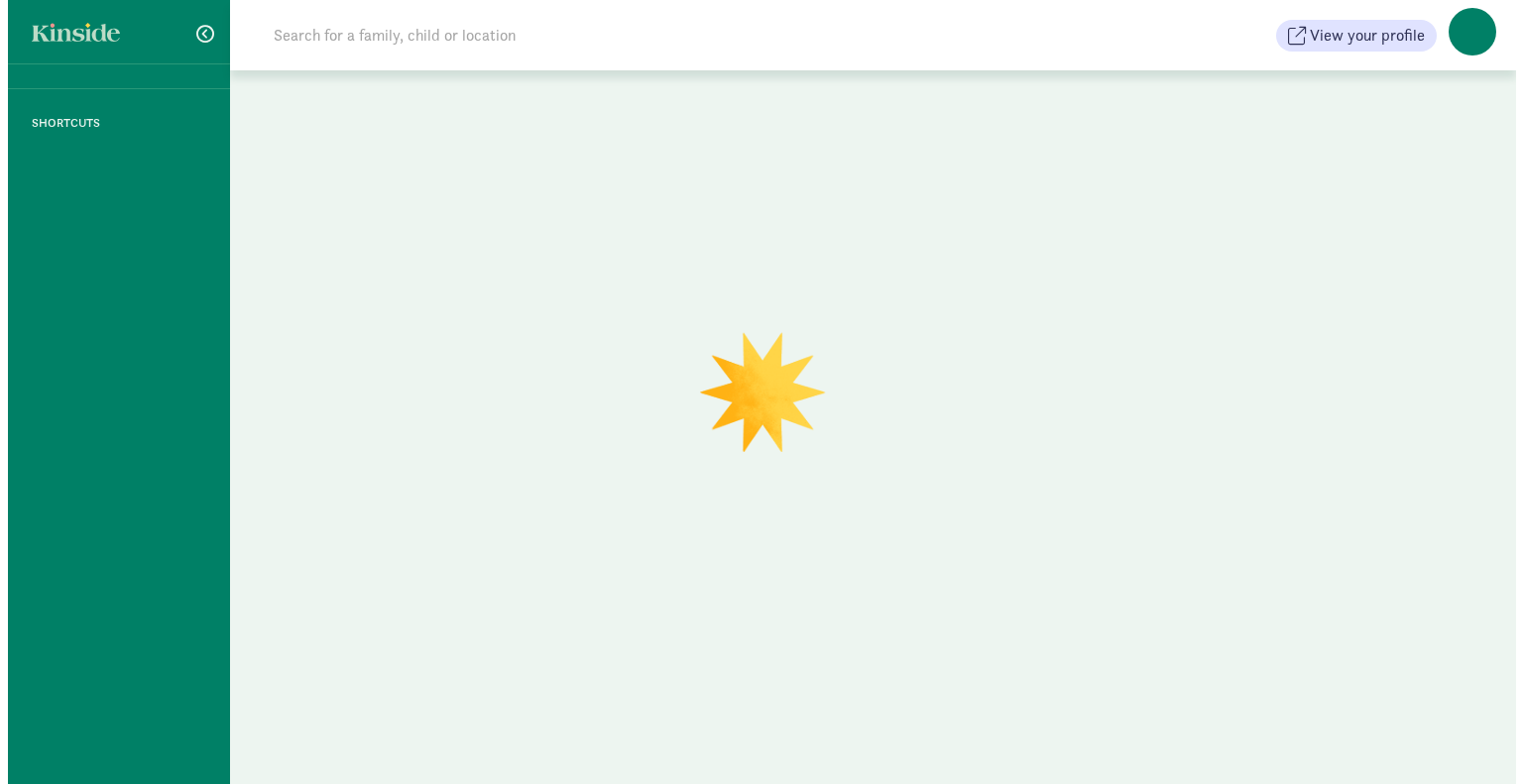 scroll, scrollTop: 0, scrollLeft: 0, axis: both 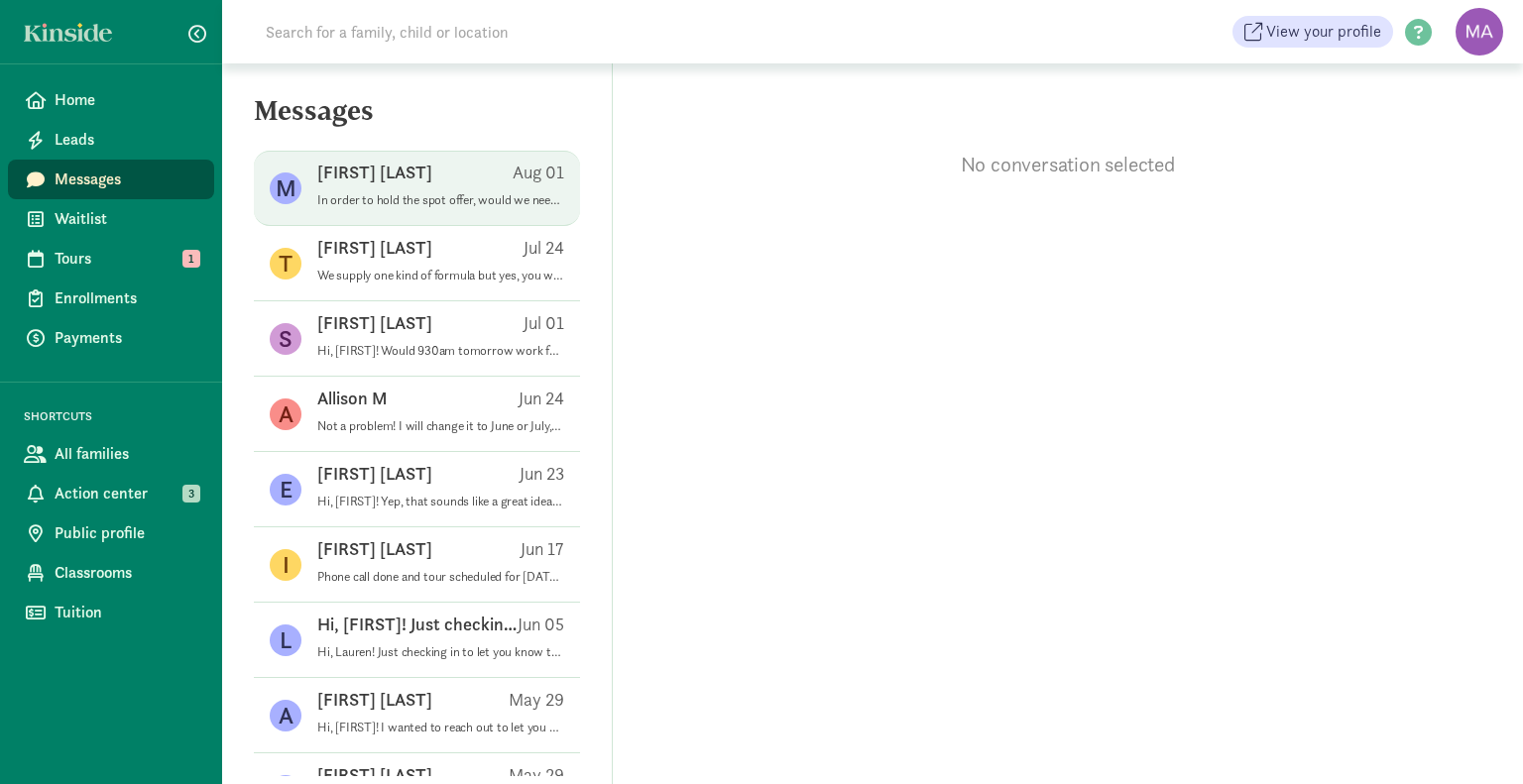 click on "In order to hold the spot offer, would we need to pay the $800 enrollment fee today? Or are we able to remain on the list a little longer? We’re still finalizing our leave schedules with our employers and haven’t formally figured out what month (or how frequently) we’d need care to start." at bounding box center [440, 200] 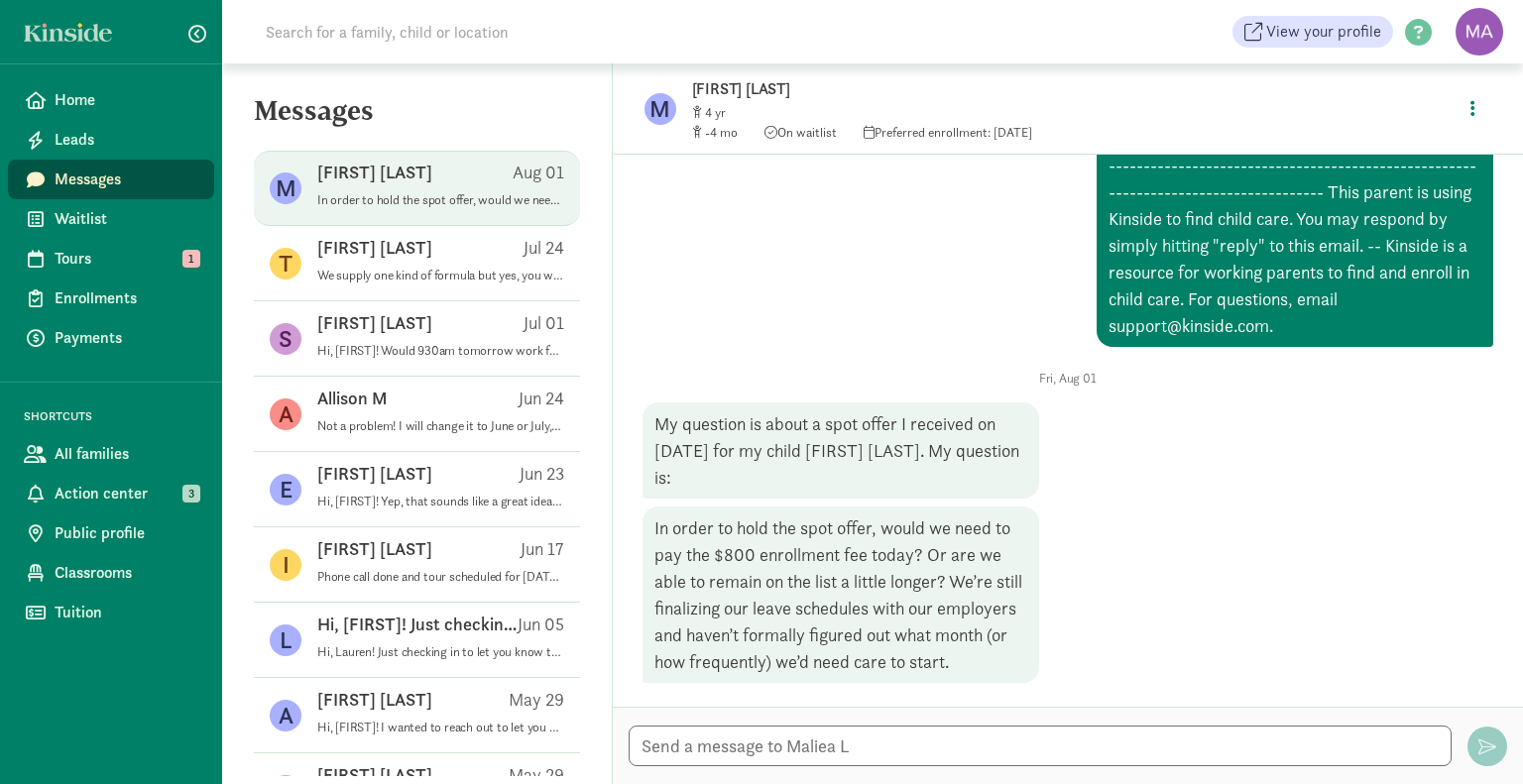 scroll, scrollTop: 1535, scrollLeft: 0, axis: vertical 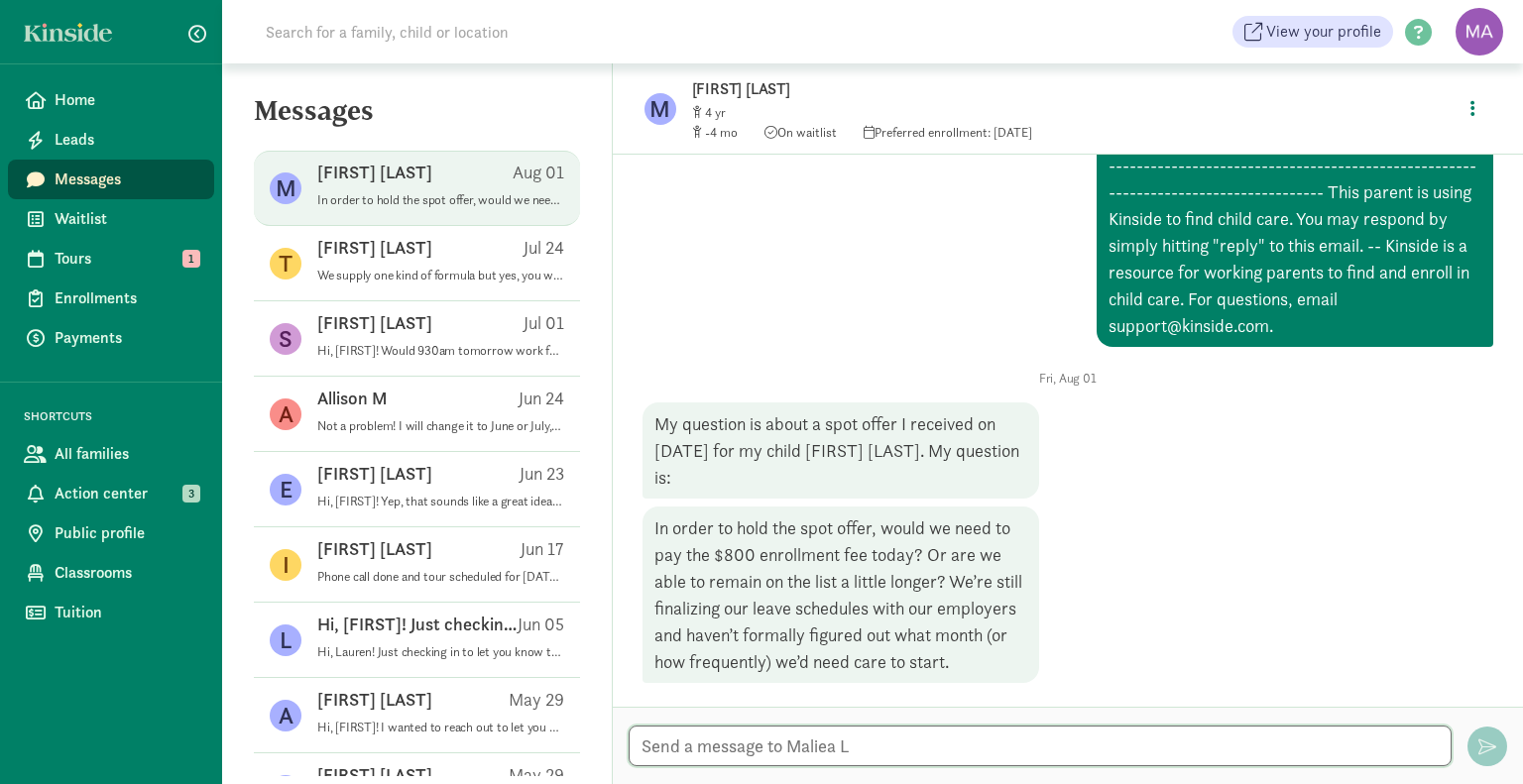 click at bounding box center (1040, 745) 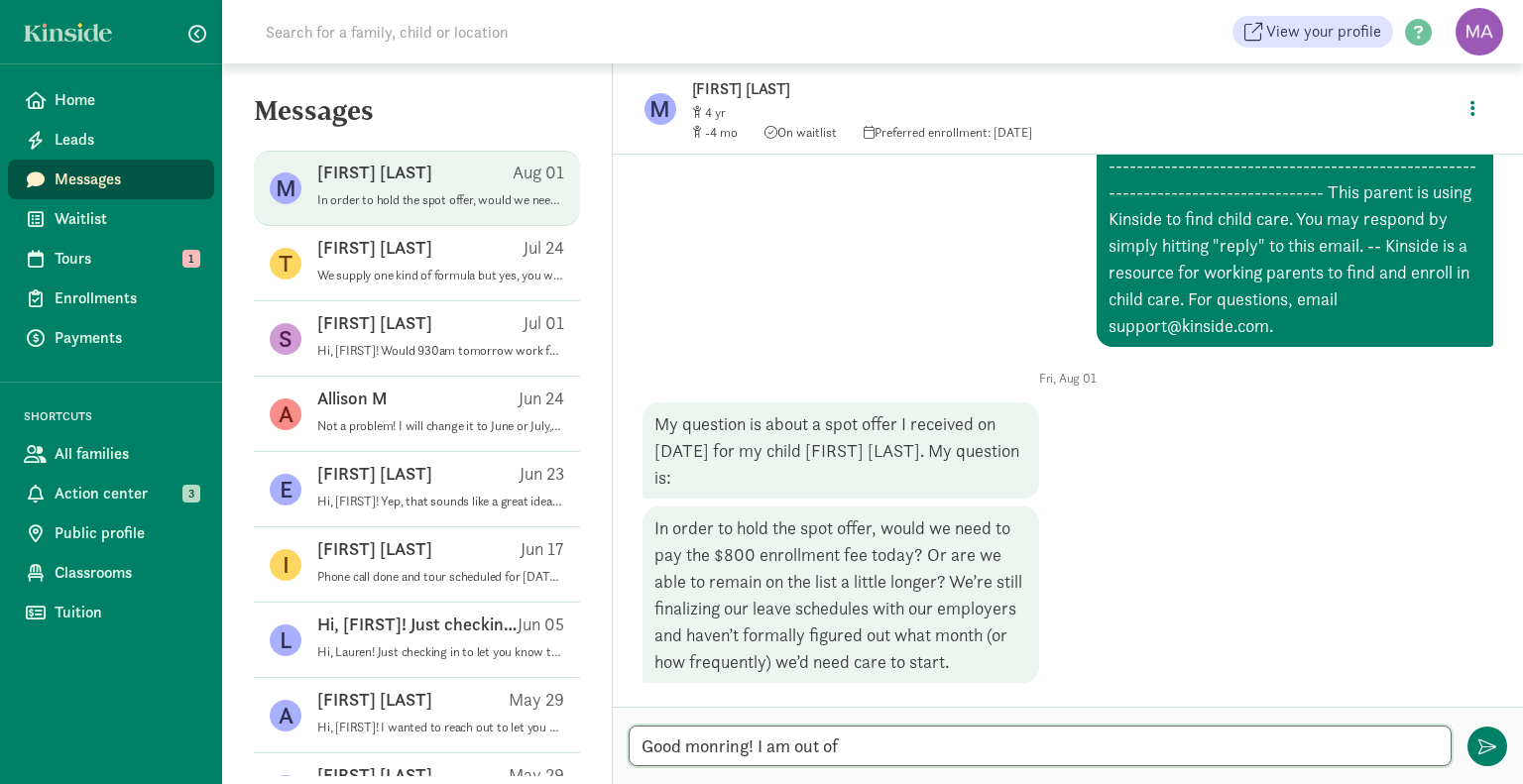 drag, startPoint x: 722, startPoint y: 749, endPoint x: 699, endPoint y: 749, distance: 23 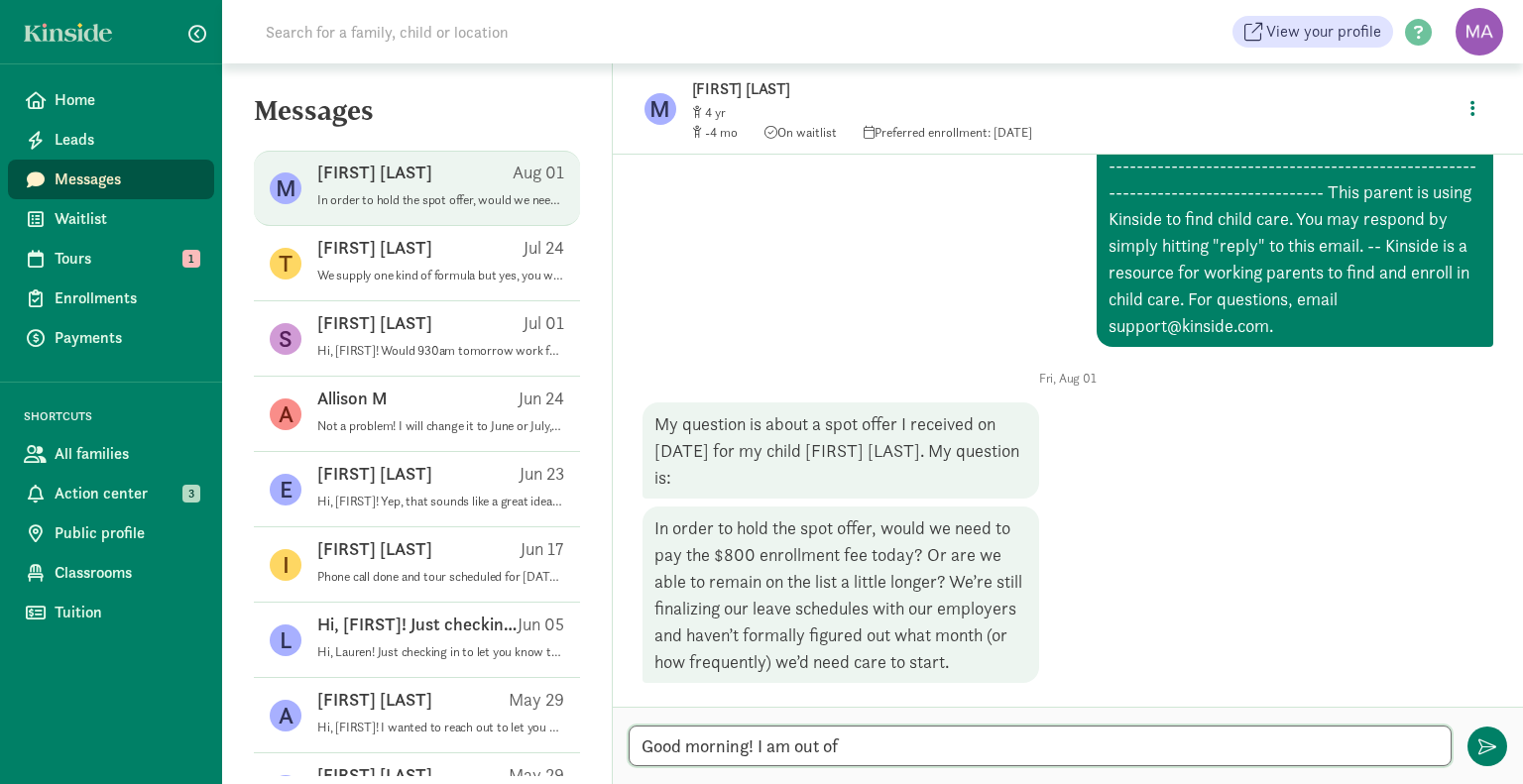 click on "Good morning! I am out of" at bounding box center (1040, 745) 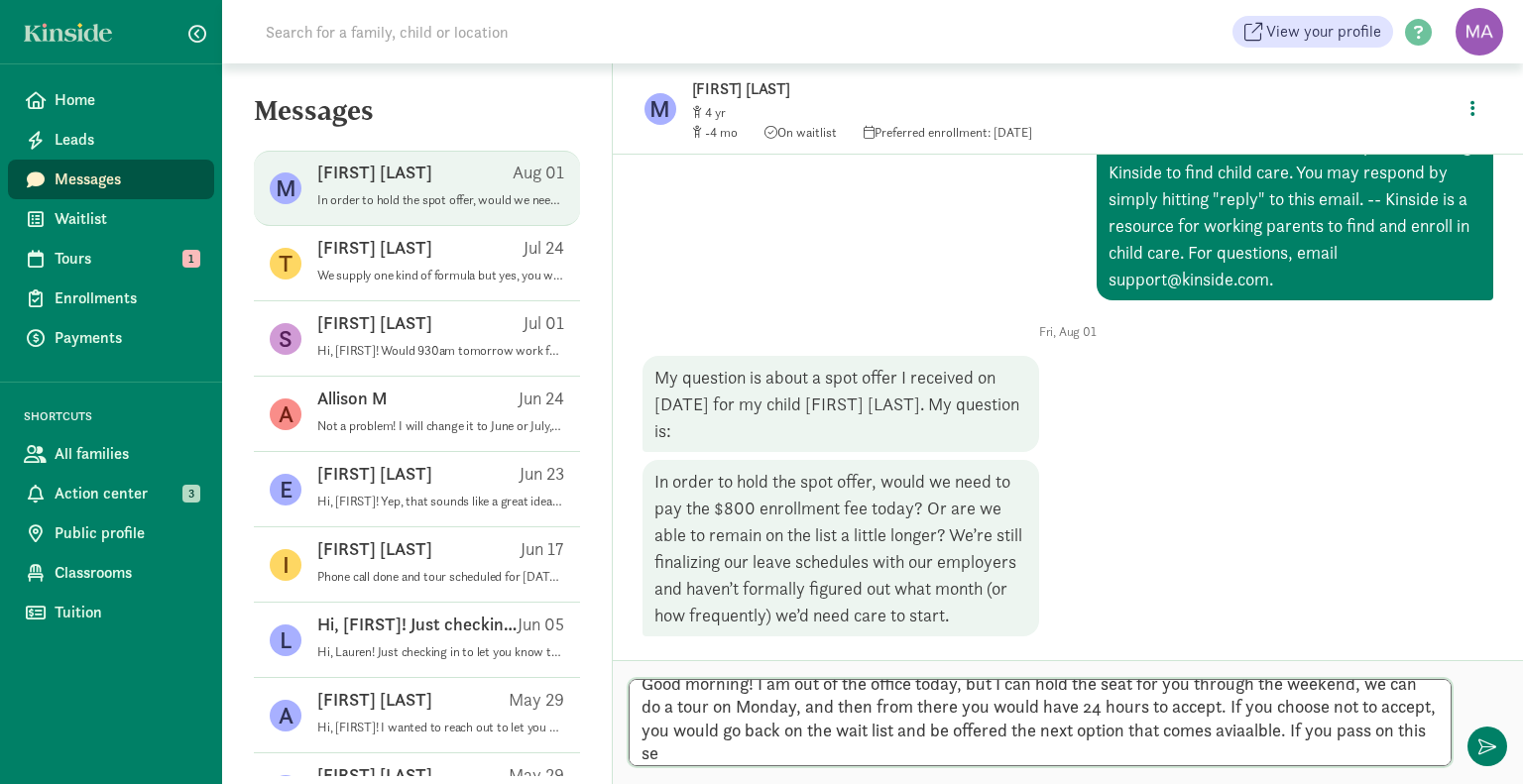 scroll, scrollTop: 0, scrollLeft: 0, axis: both 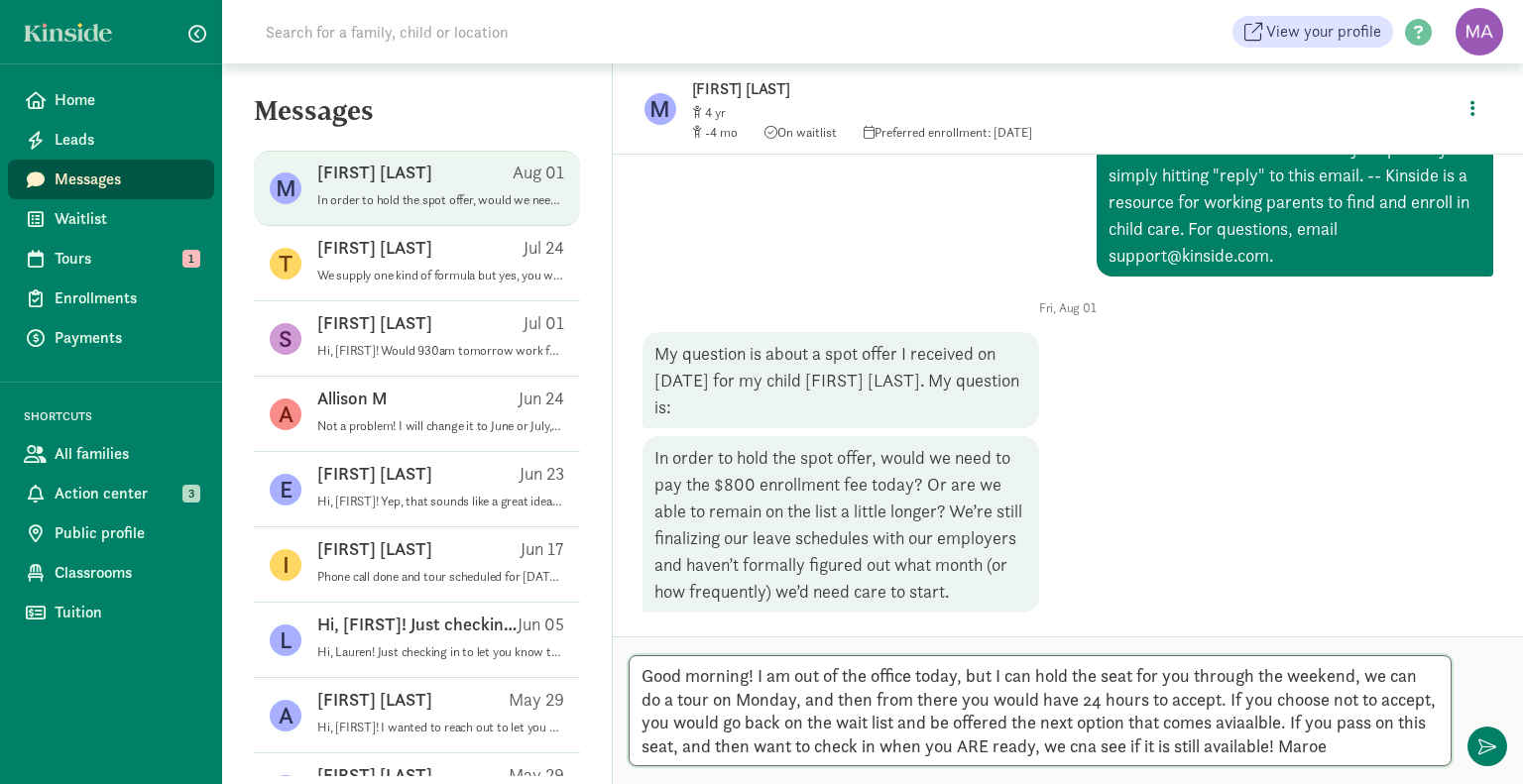 click on "Good morning! I am out of the office today, but I can hold the seat for you through the weekend, we can do a tour on Monday, and then from there you would have 24 hours to accept. If you choose not to accept, you would go back on the wait list and be offered the next option that comes aviaalble. If you pass on this seat, and then want to check in when you ARE ready, we cna see if it is still available! Maroe" at bounding box center (1040, 711) 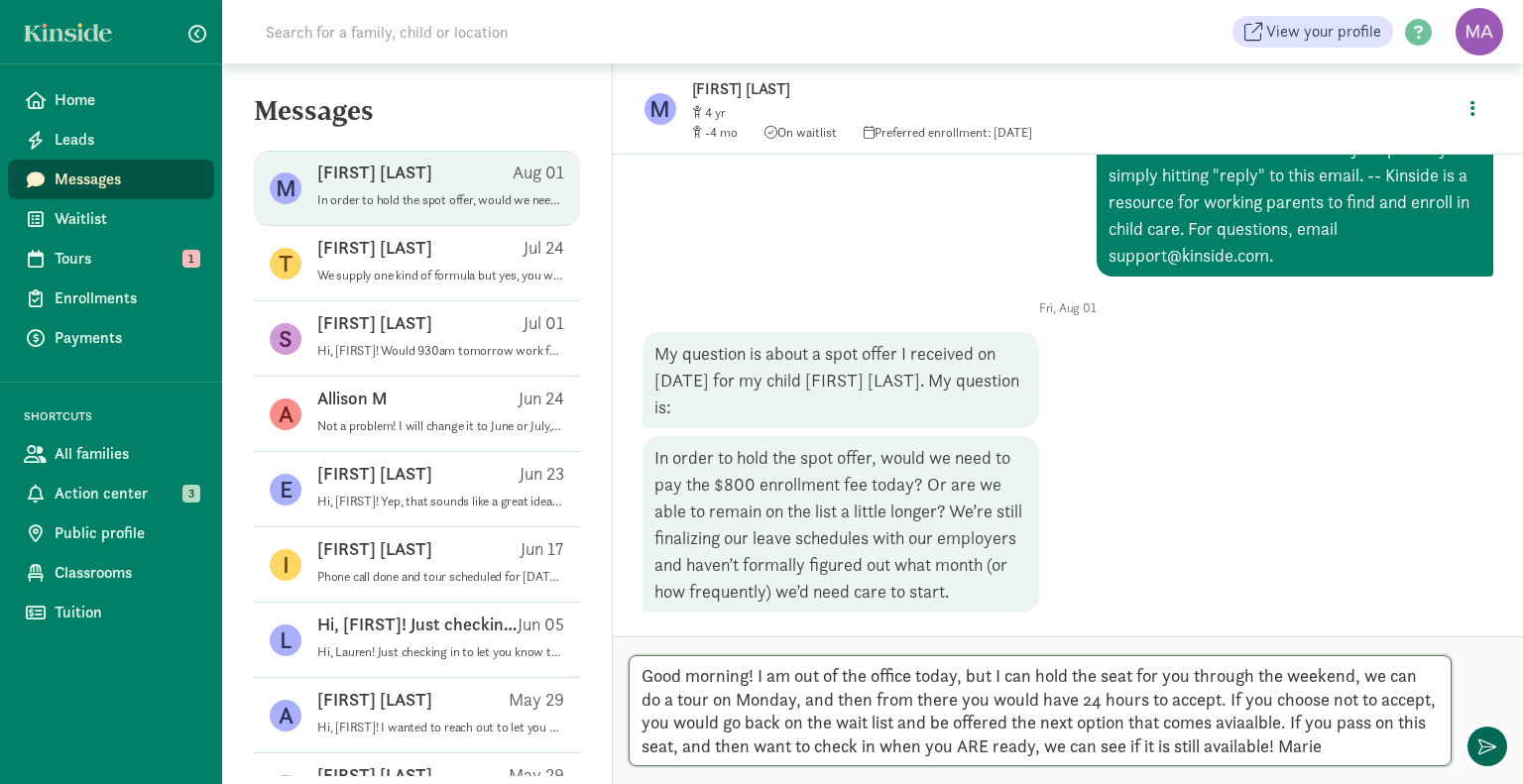 type on "Good morning! I am out of the office today, but I can hold the seat for you through the weekend, we can do a tour on Monday, and then from there you would have 24 hours to accept. If you choose not to accept, you would go back on the wait list and be offered the next option that comes aviaalble. If you pass on this seat, and then want to check in when you ARE ready, we can see if it is still available! Marie" 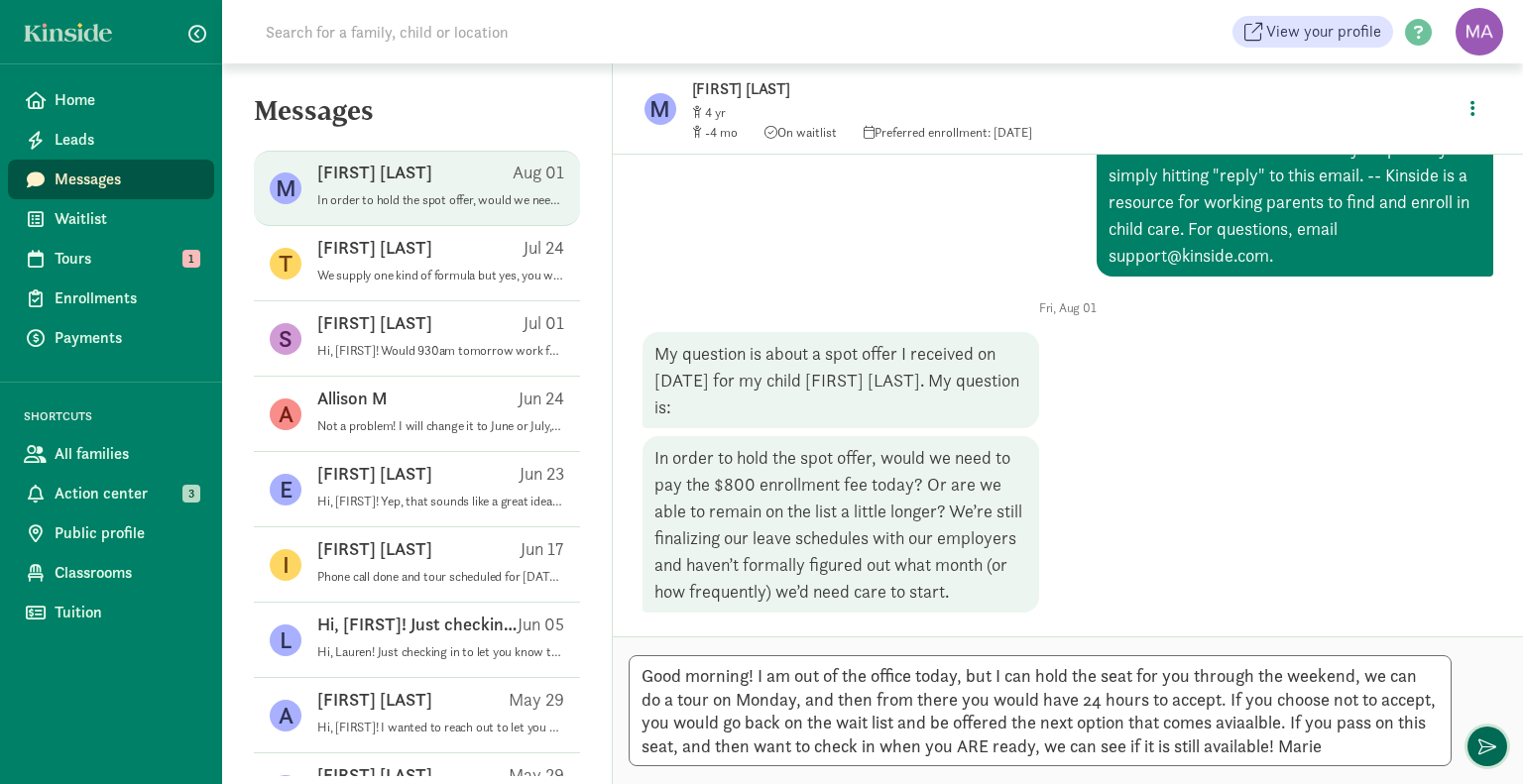 click at bounding box center (1487, 746) 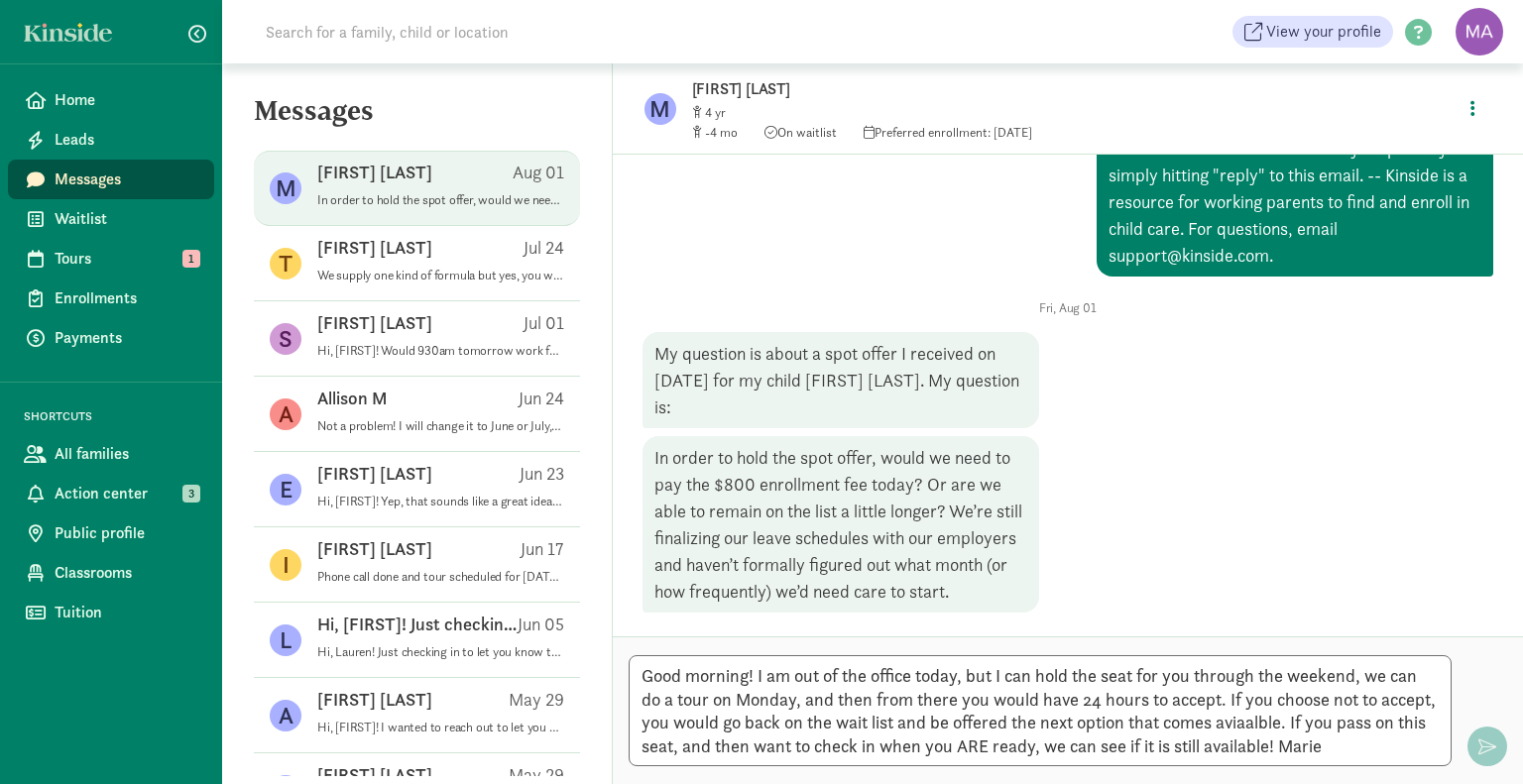 type 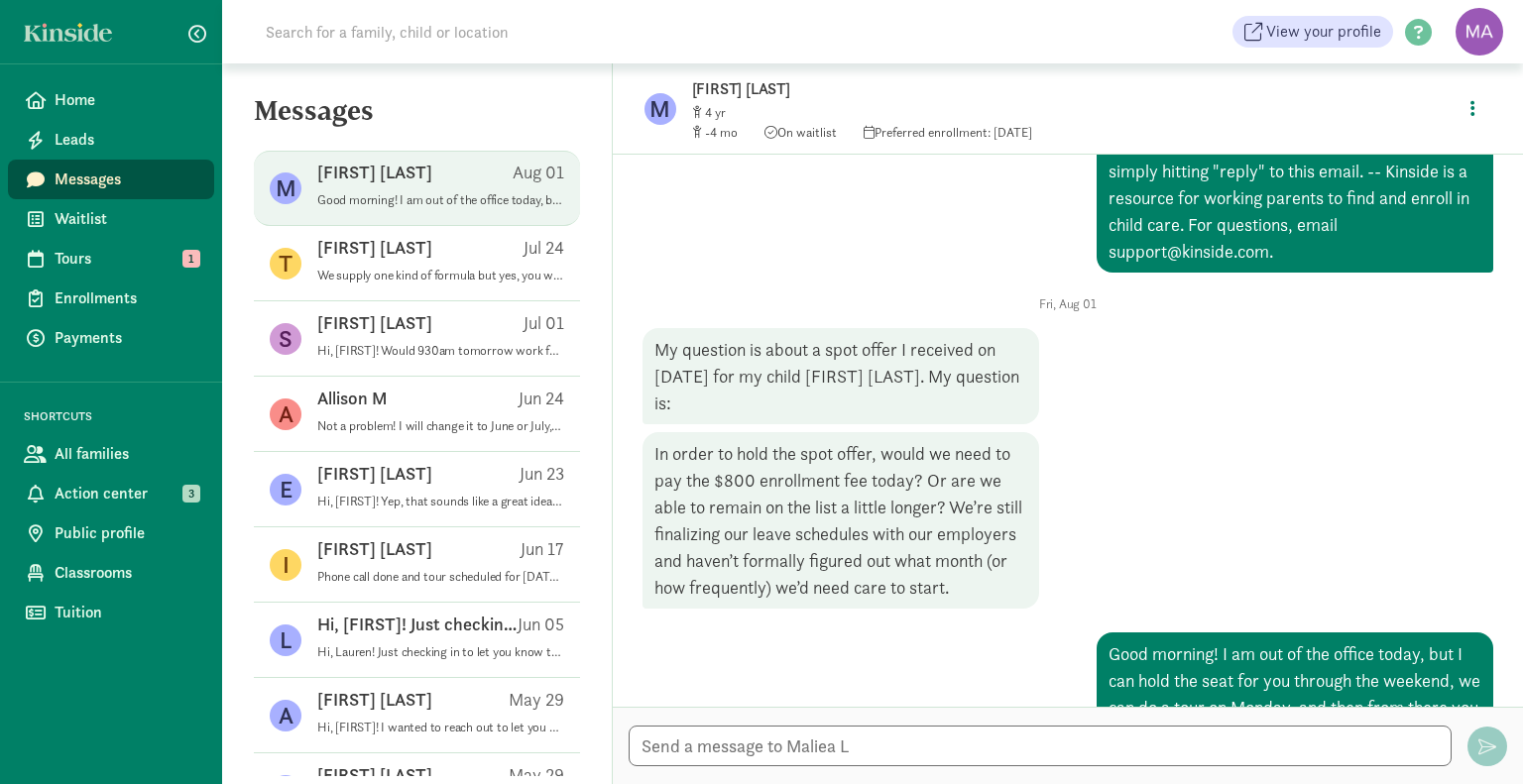 scroll, scrollTop: 1816, scrollLeft: 0, axis: vertical 